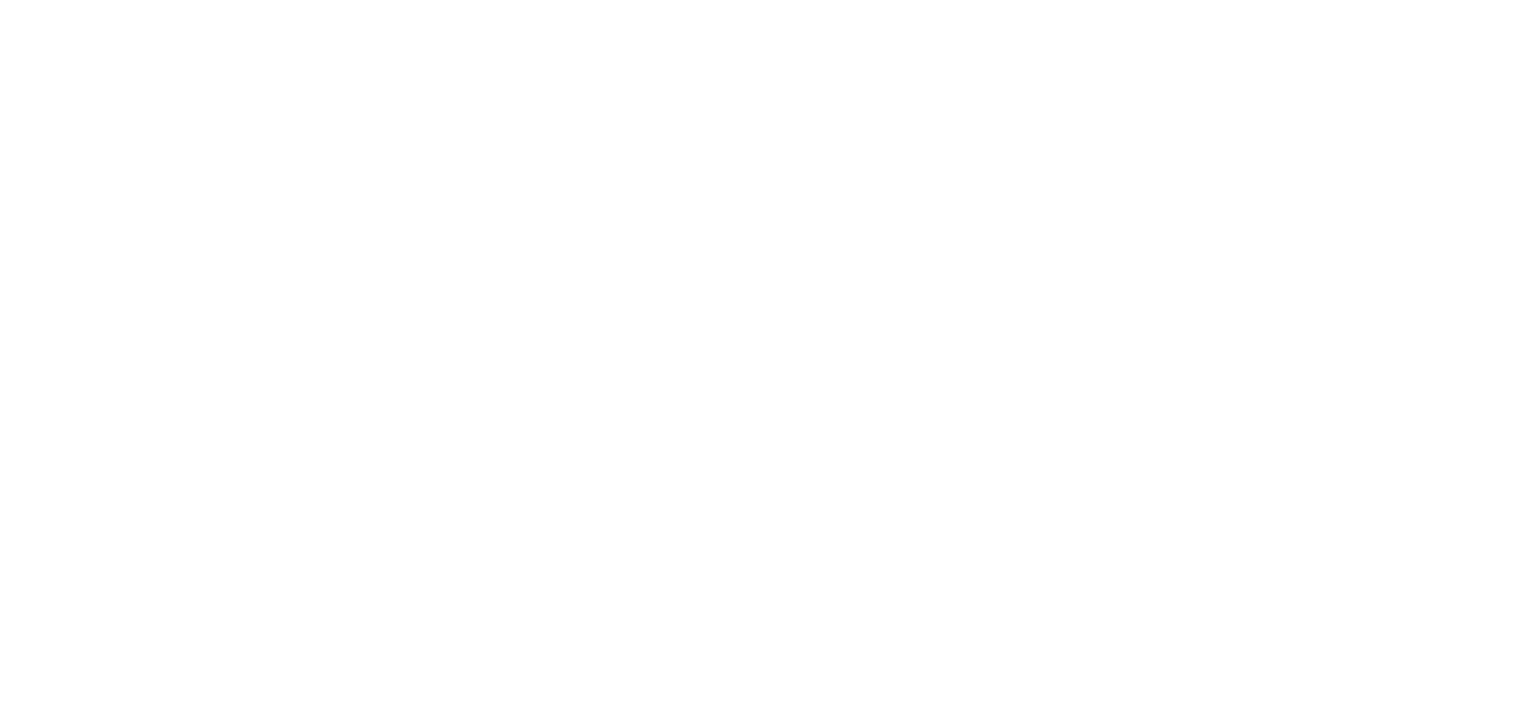 scroll, scrollTop: 0, scrollLeft: 0, axis: both 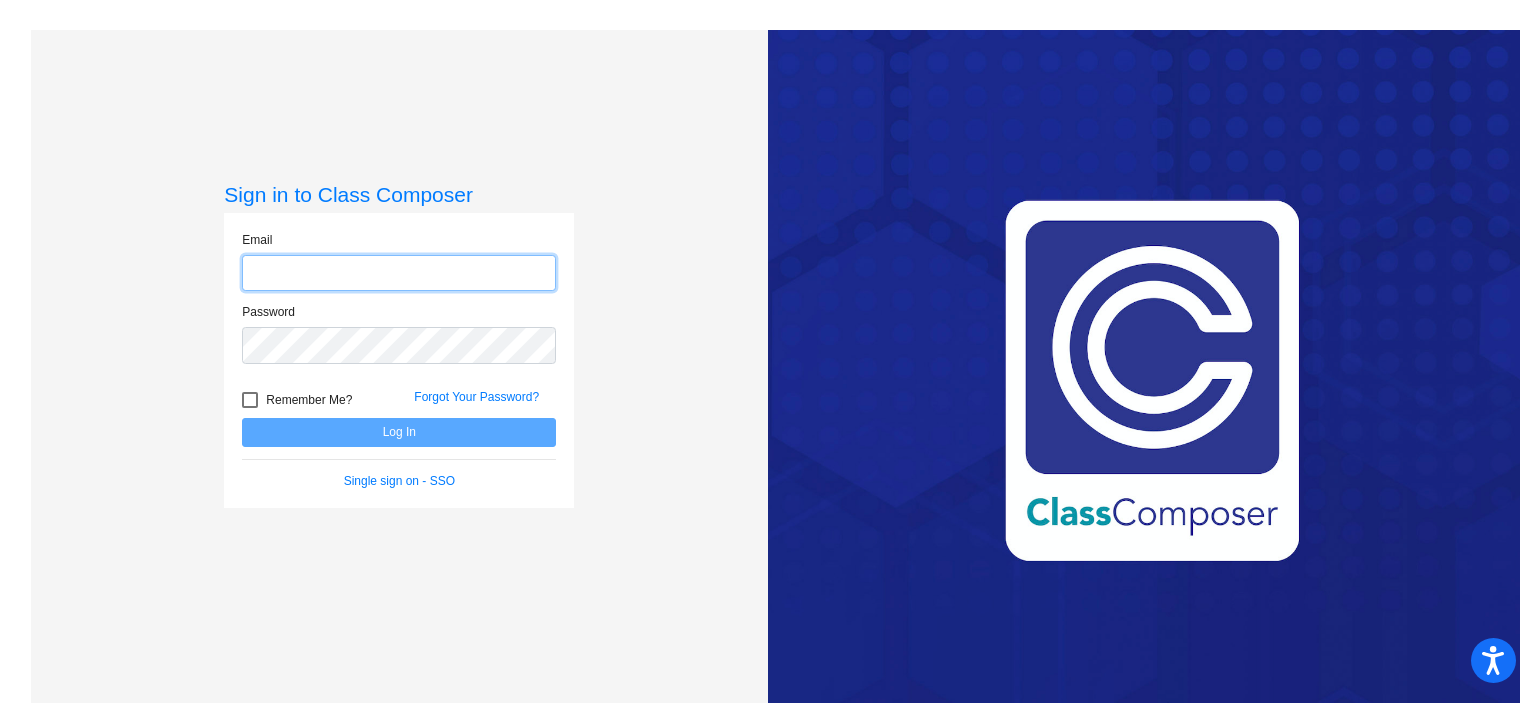 type on "[EMAIL]" 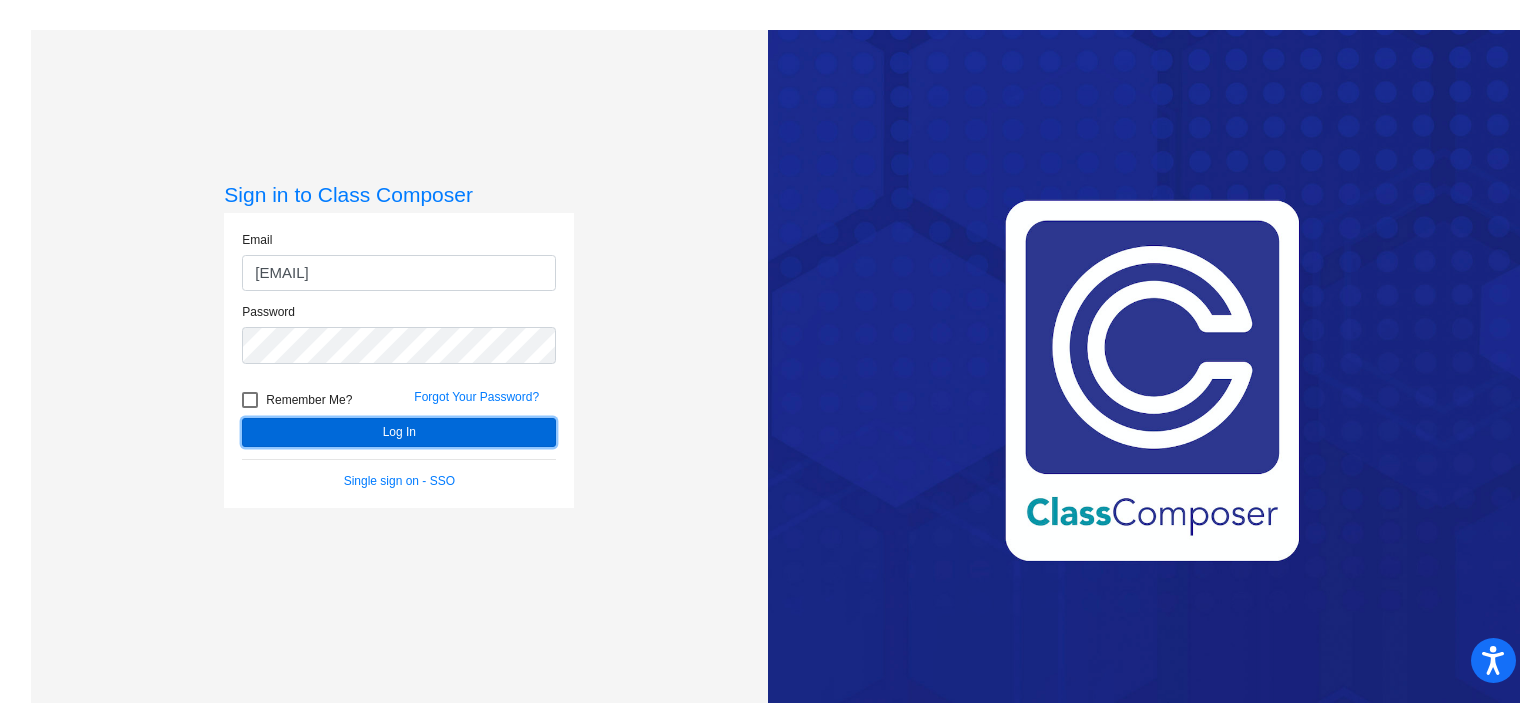 click on "Log In" 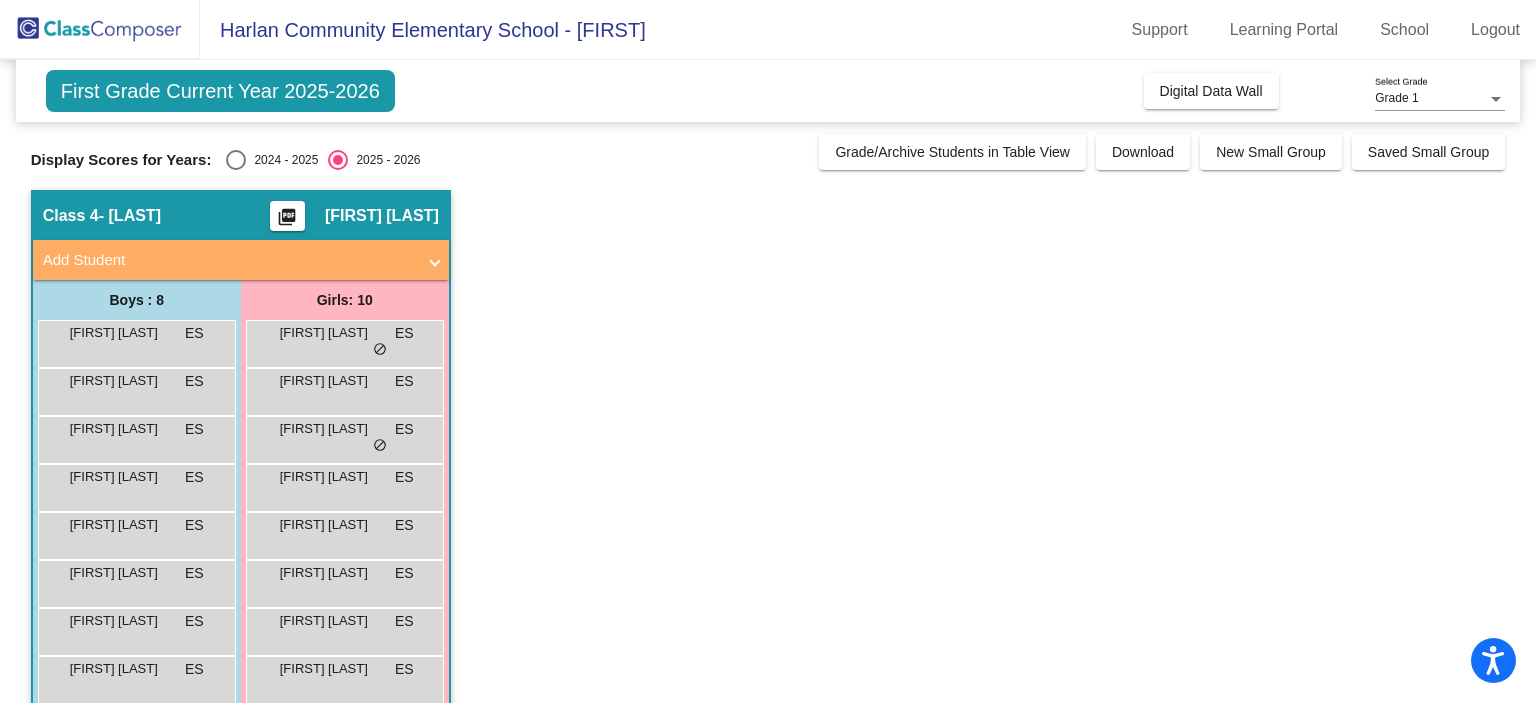 click at bounding box center [236, 160] 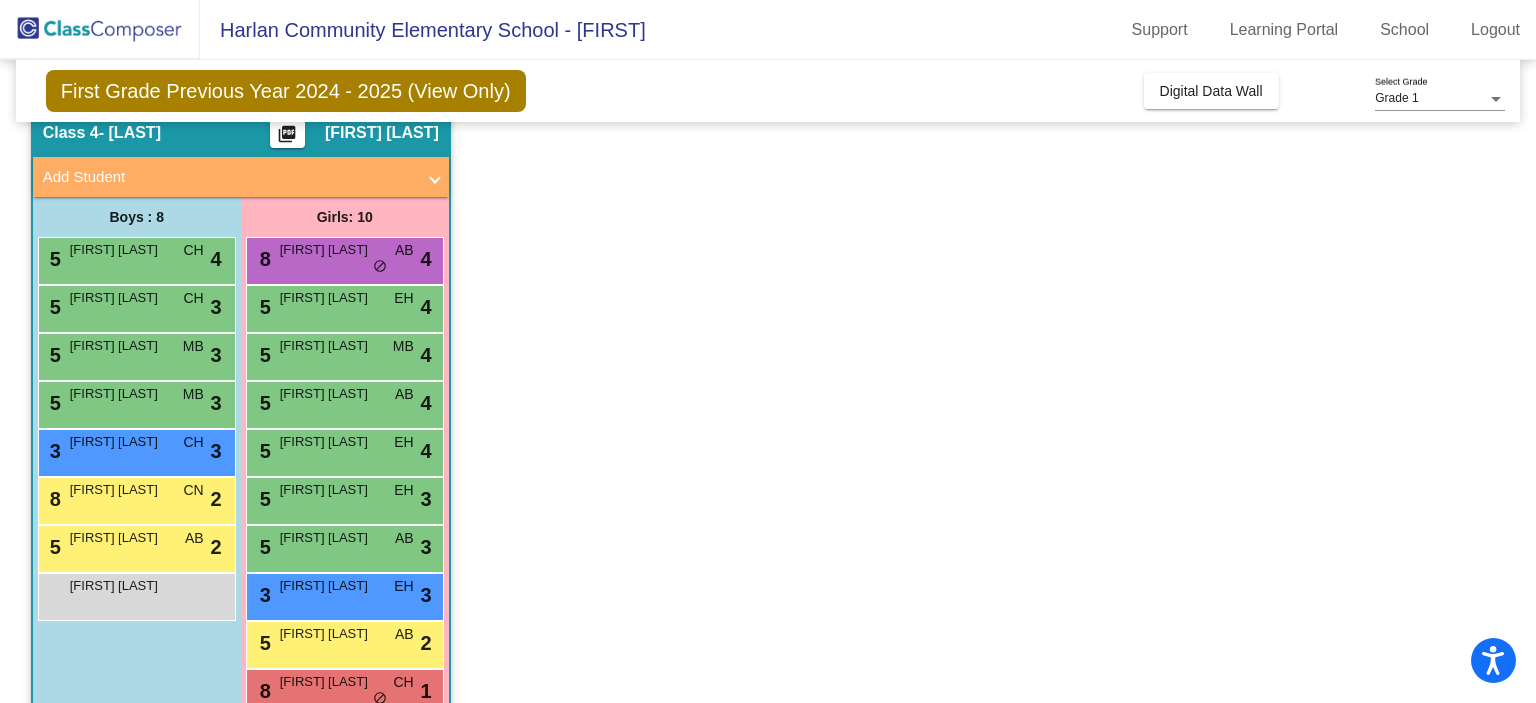 scroll, scrollTop: 128, scrollLeft: 0, axis: vertical 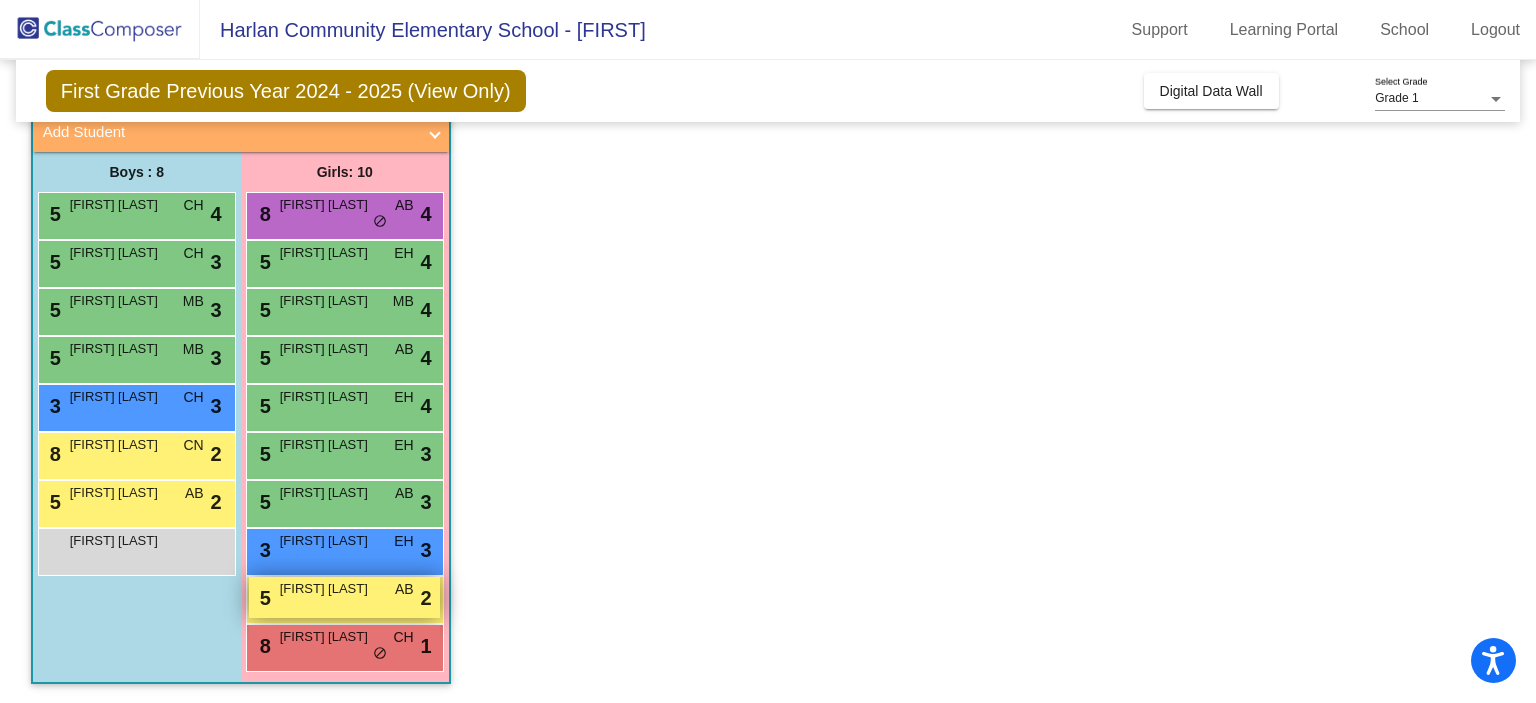 click on "[NUMBER] [FIRST] [LAST] AB lock do_not_disturb_alt 2" at bounding box center (344, 597) 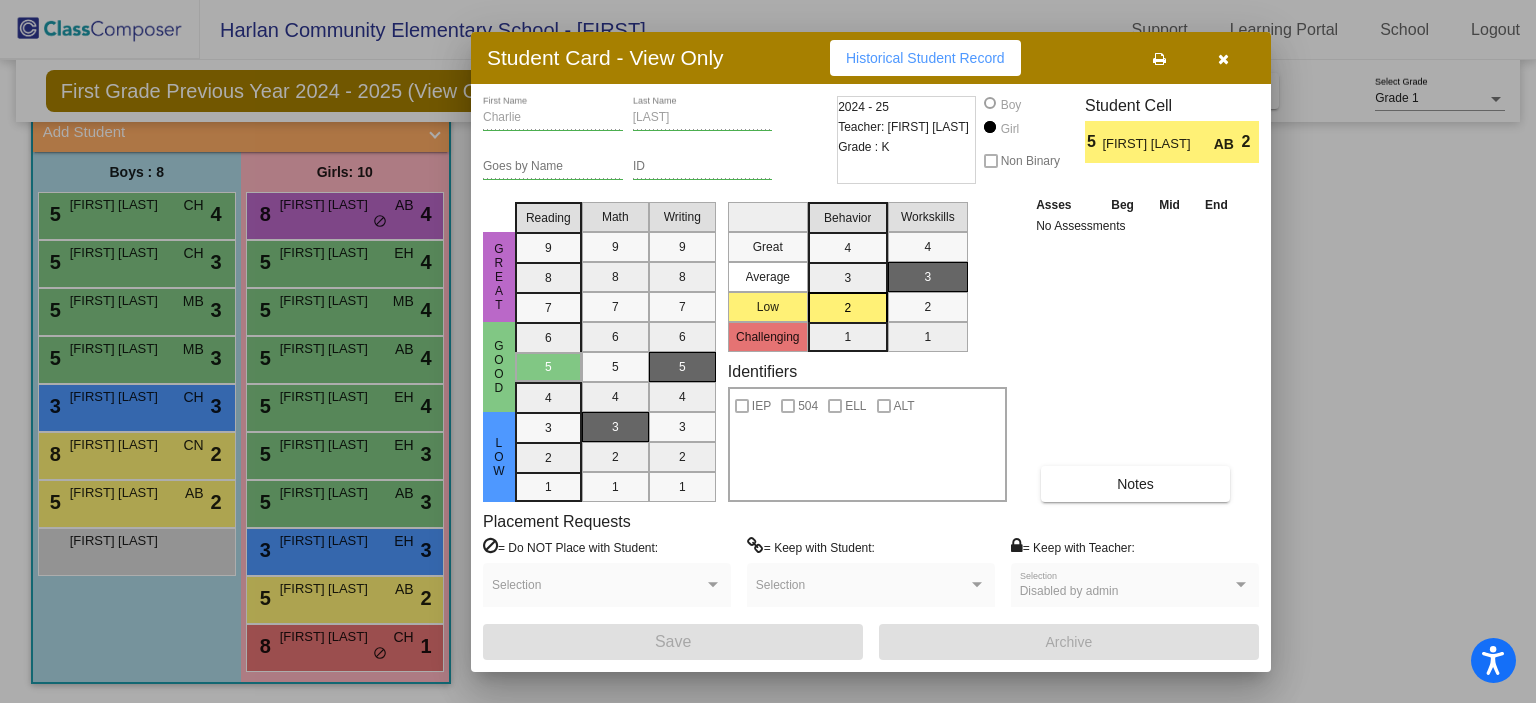 click at bounding box center (768, 351) 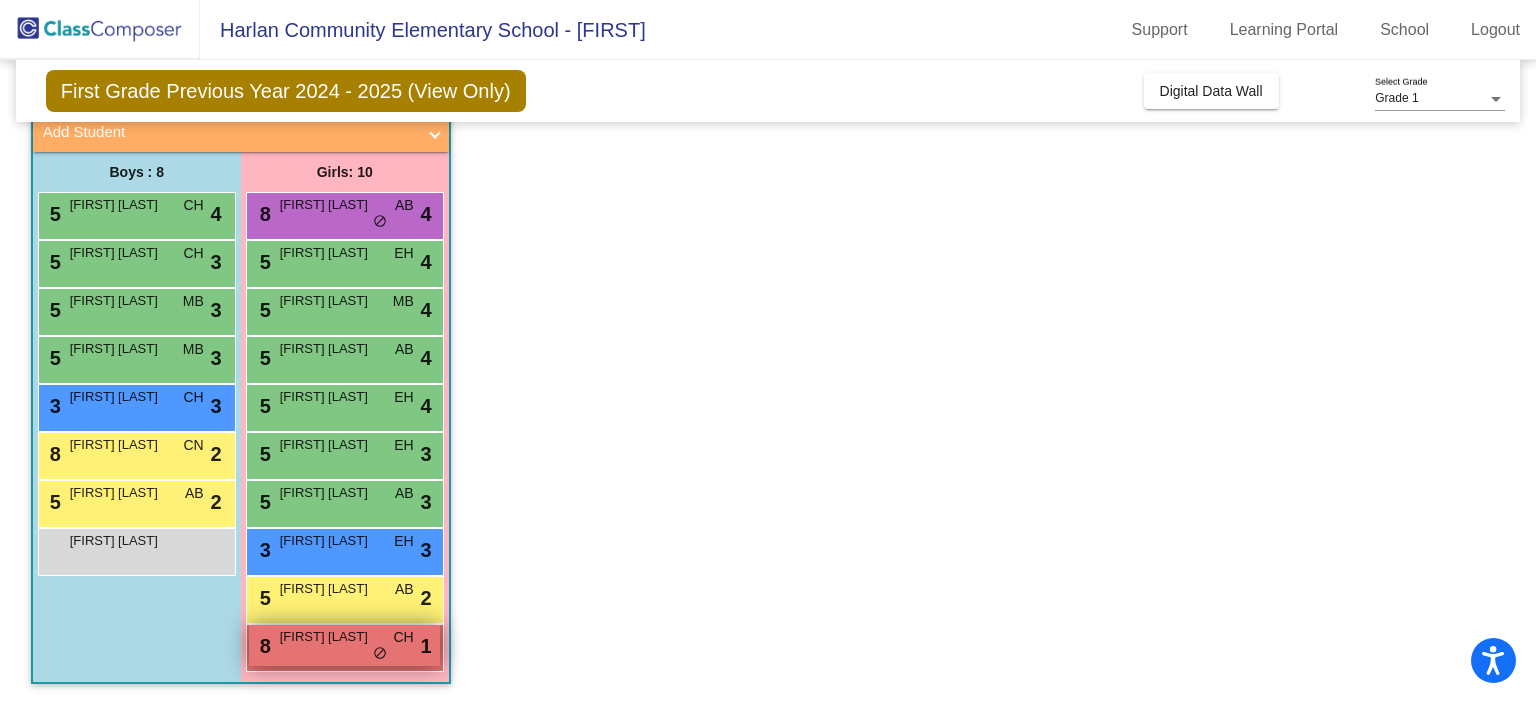click on "[FIRST] [LAST]" at bounding box center (330, 637) 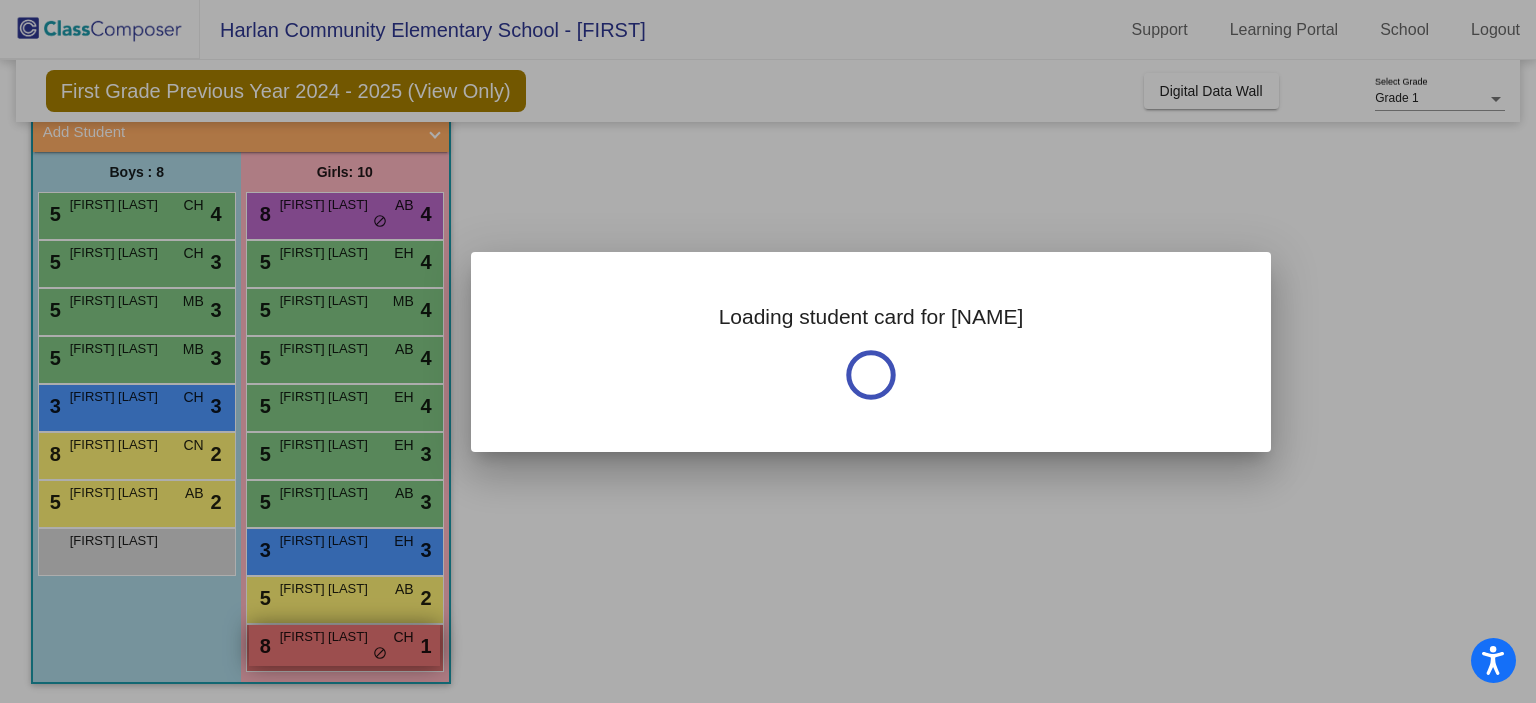 click at bounding box center (768, 351) 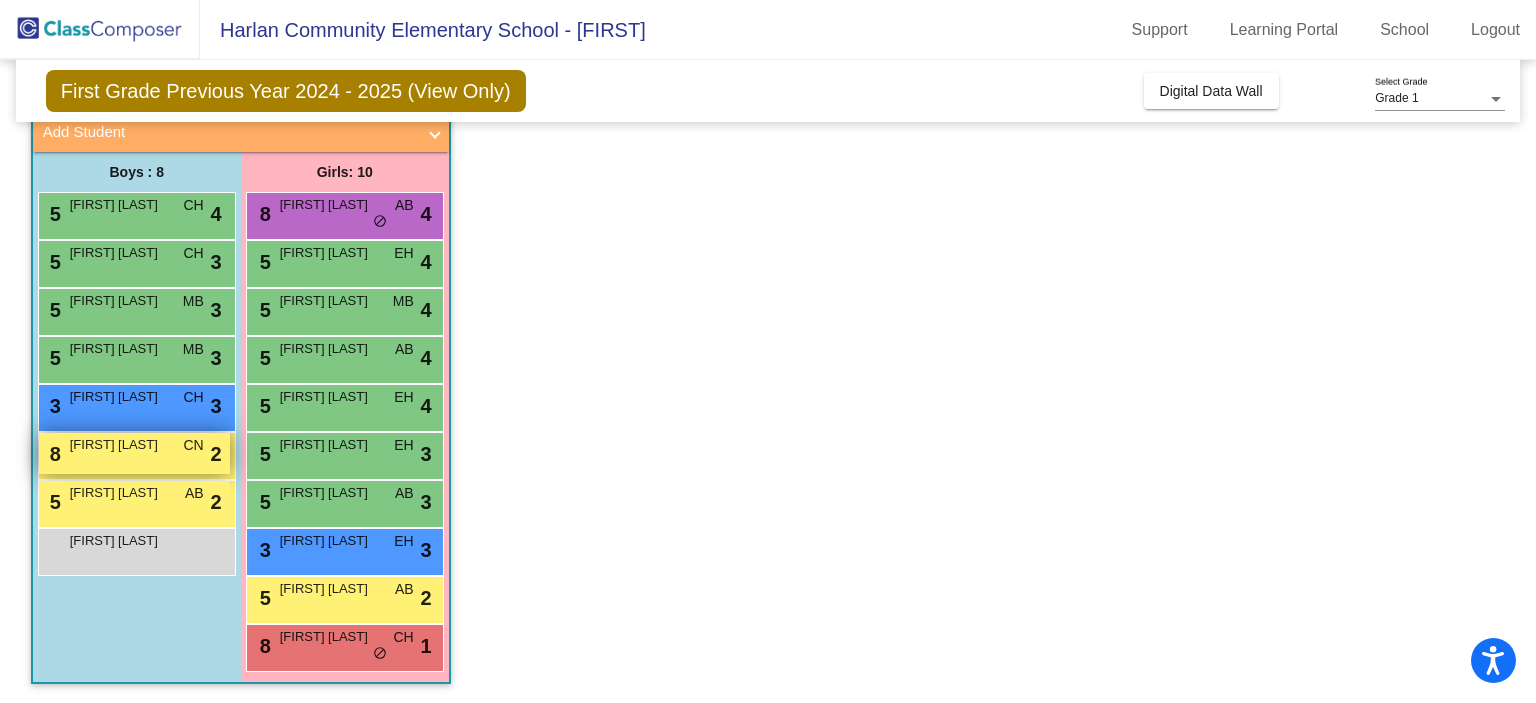 click on "[NUMBER] [FIRST] [LAST] CN lock do_not_disturb_alt 2" at bounding box center [134, 453] 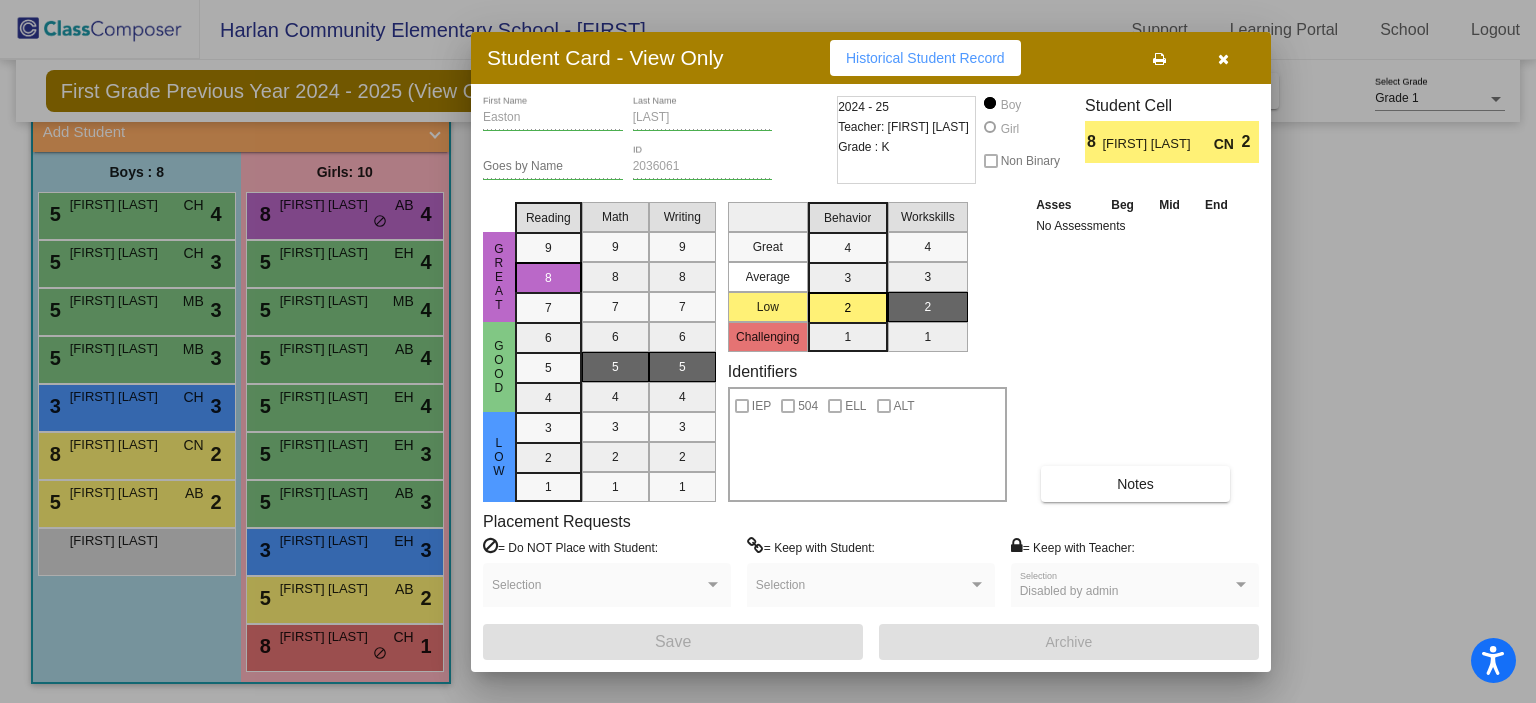 click at bounding box center [768, 351] 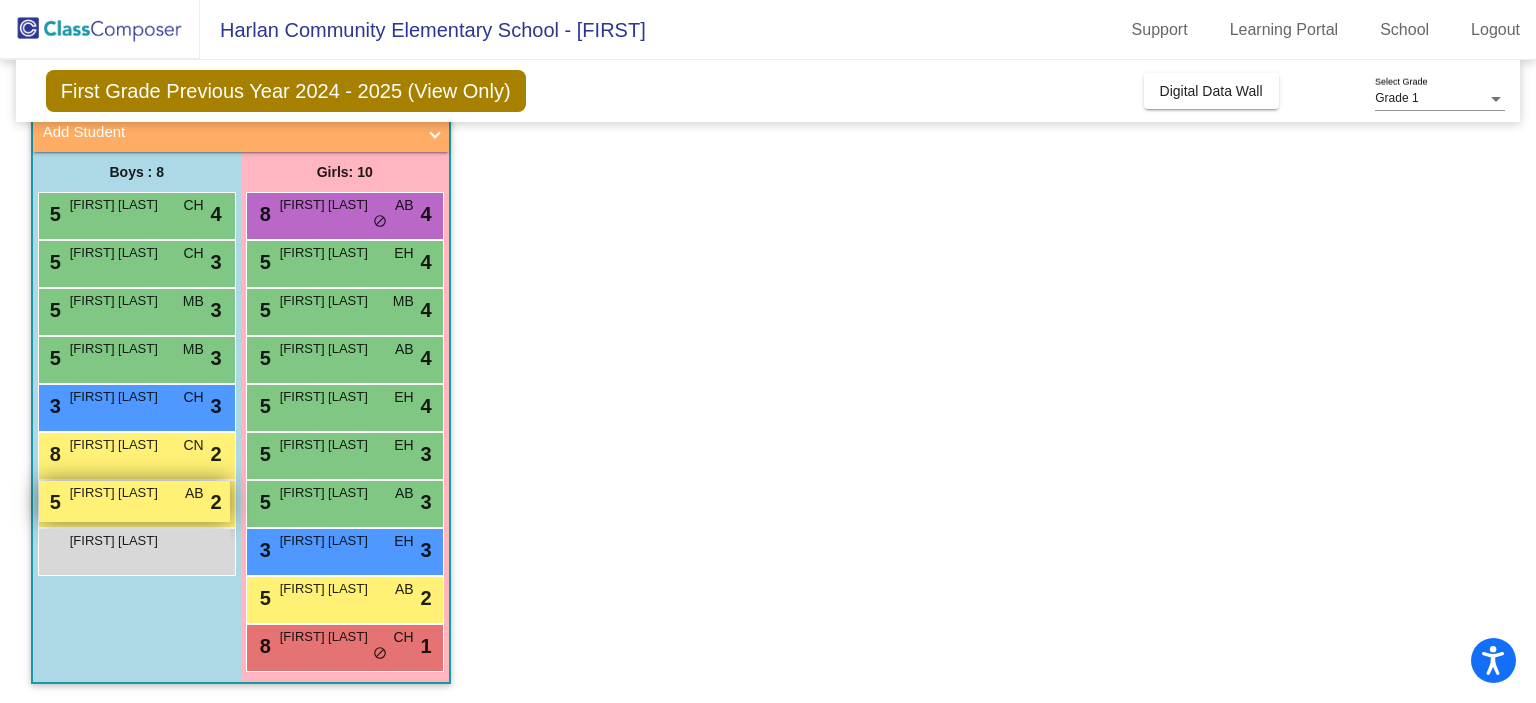 click on "[NUMBER] [FIRST] [LAST] AB lock do_not_disturb_alt 2" at bounding box center [134, 501] 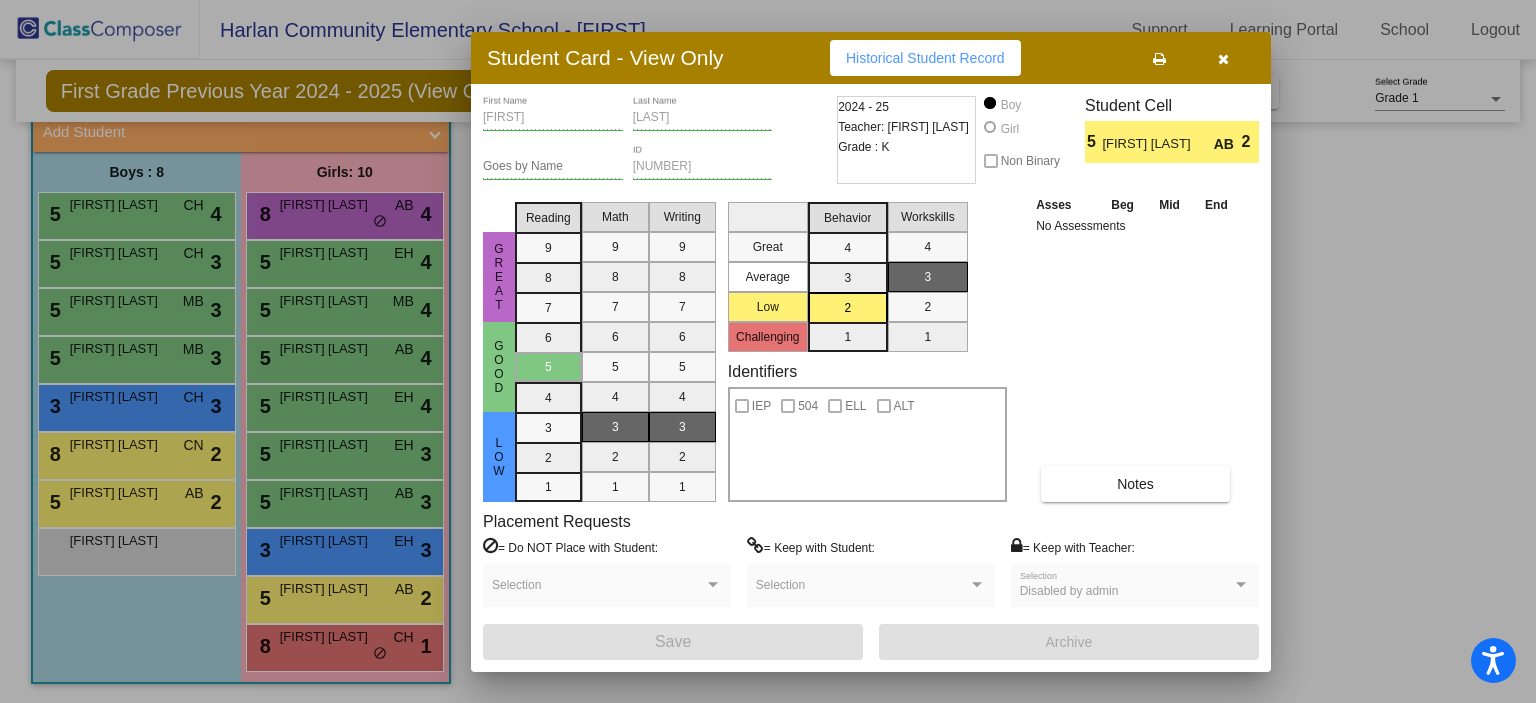 click at bounding box center (768, 351) 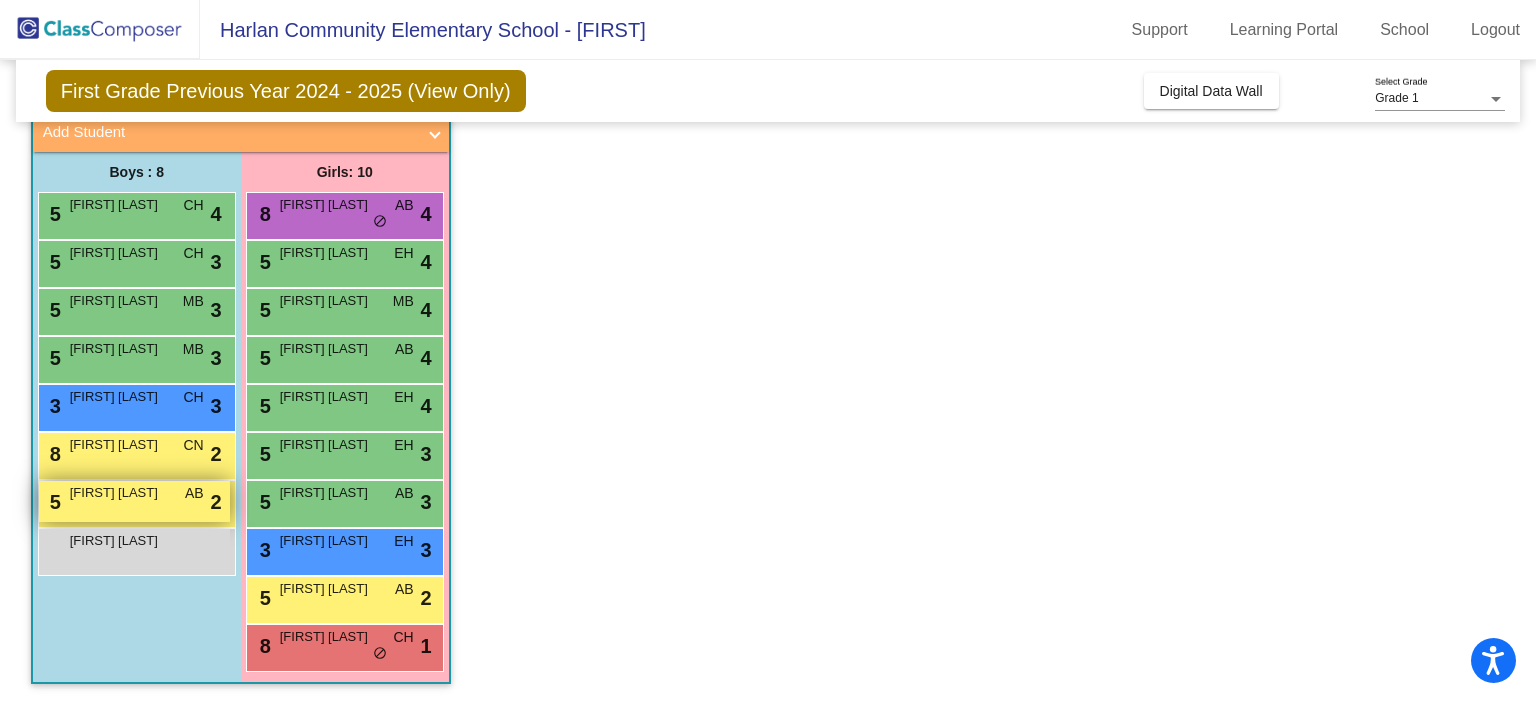 click on "[NUMBER] [FIRST] [LAST] AB lock do_not_disturb_alt 2" at bounding box center (134, 501) 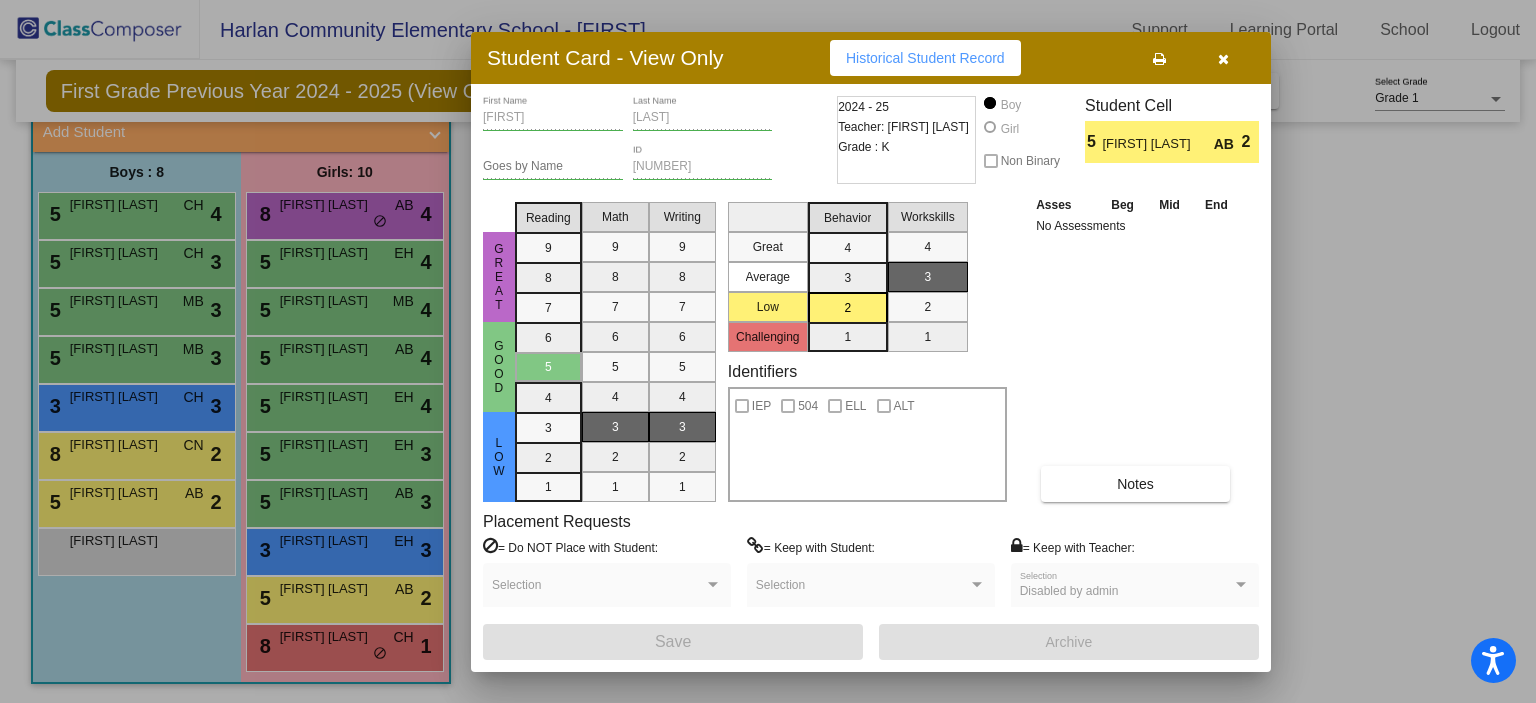 click at bounding box center [768, 351] 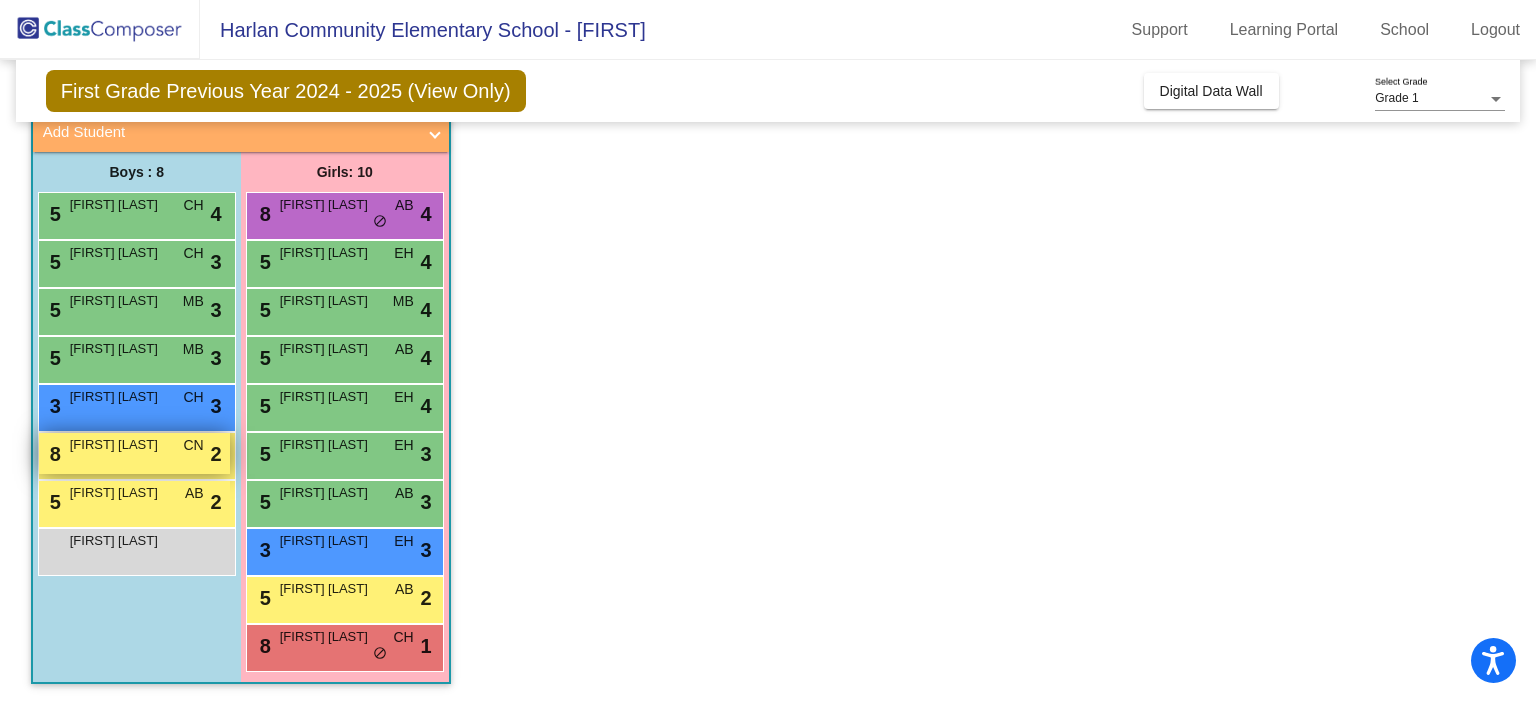 click on "[FIRST] [LAST]" at bounding box center (120, 445) 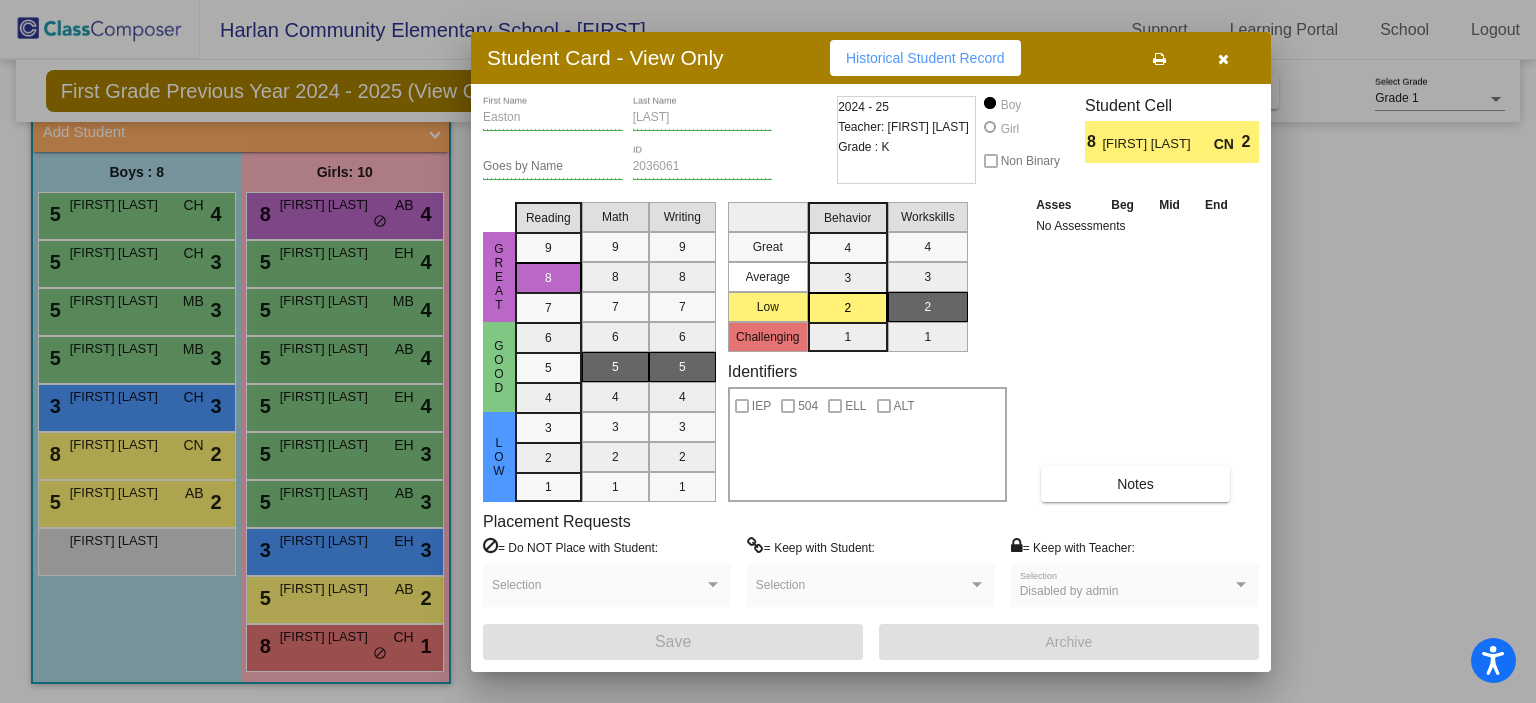 click at bounding box center [768, 351] 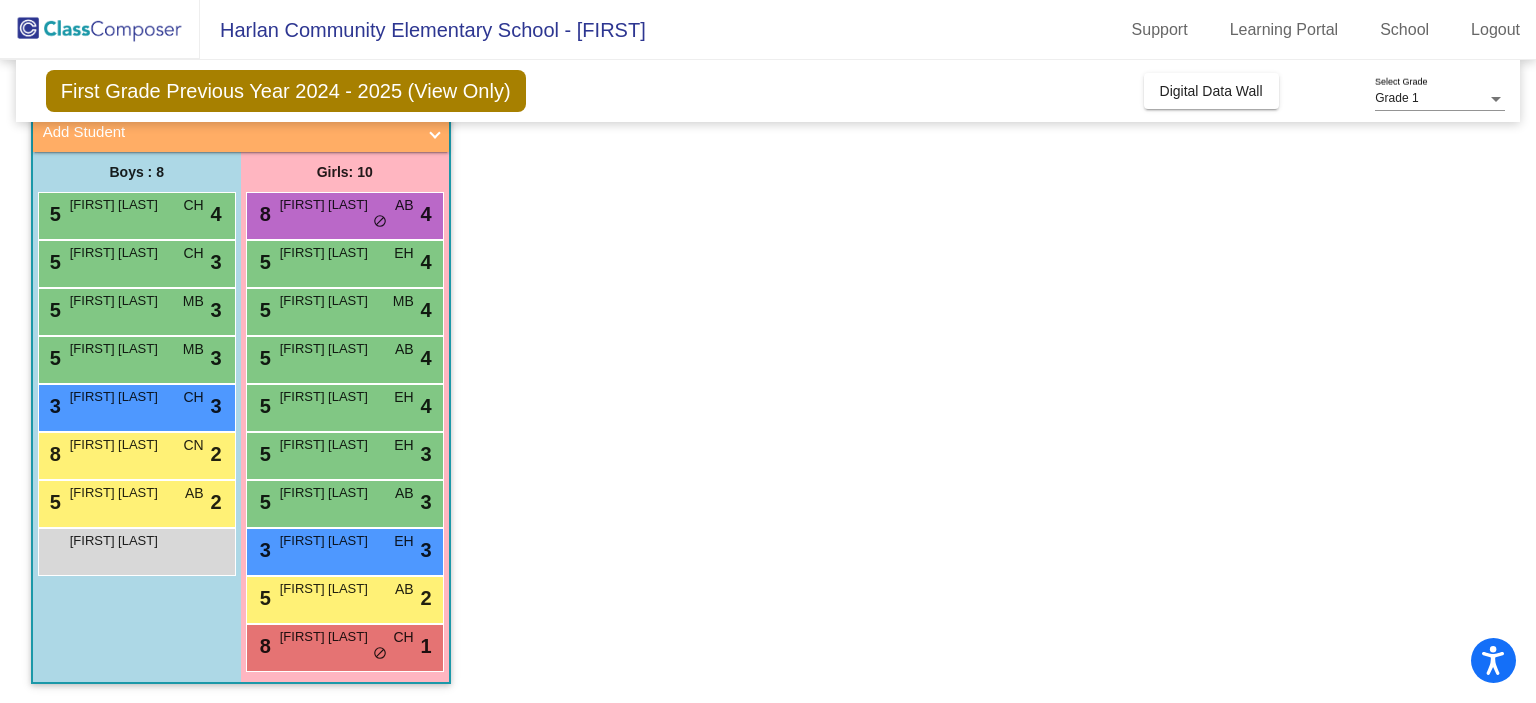 click on "[FIRST] [LAST]" at bounding box center [120, 397] 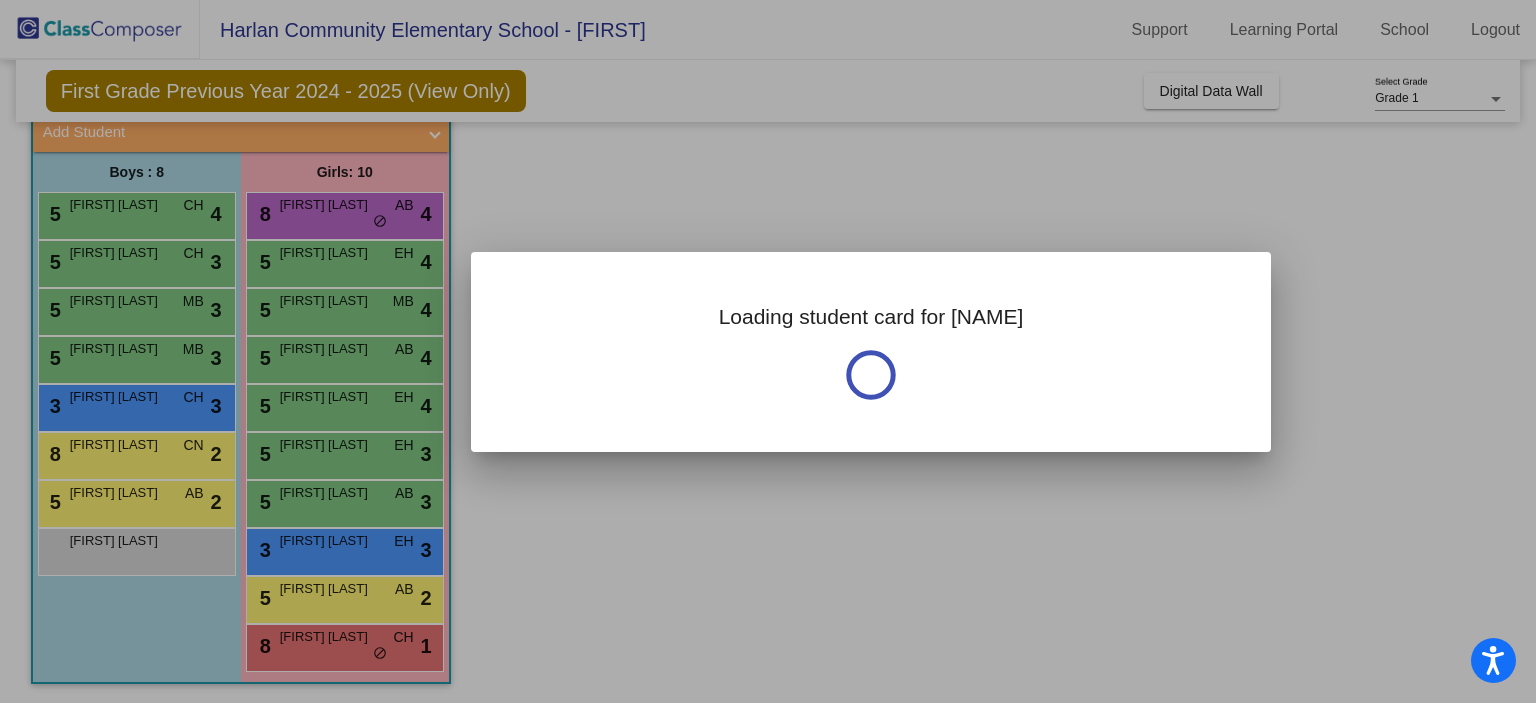 click at bounding box center (768, 351) 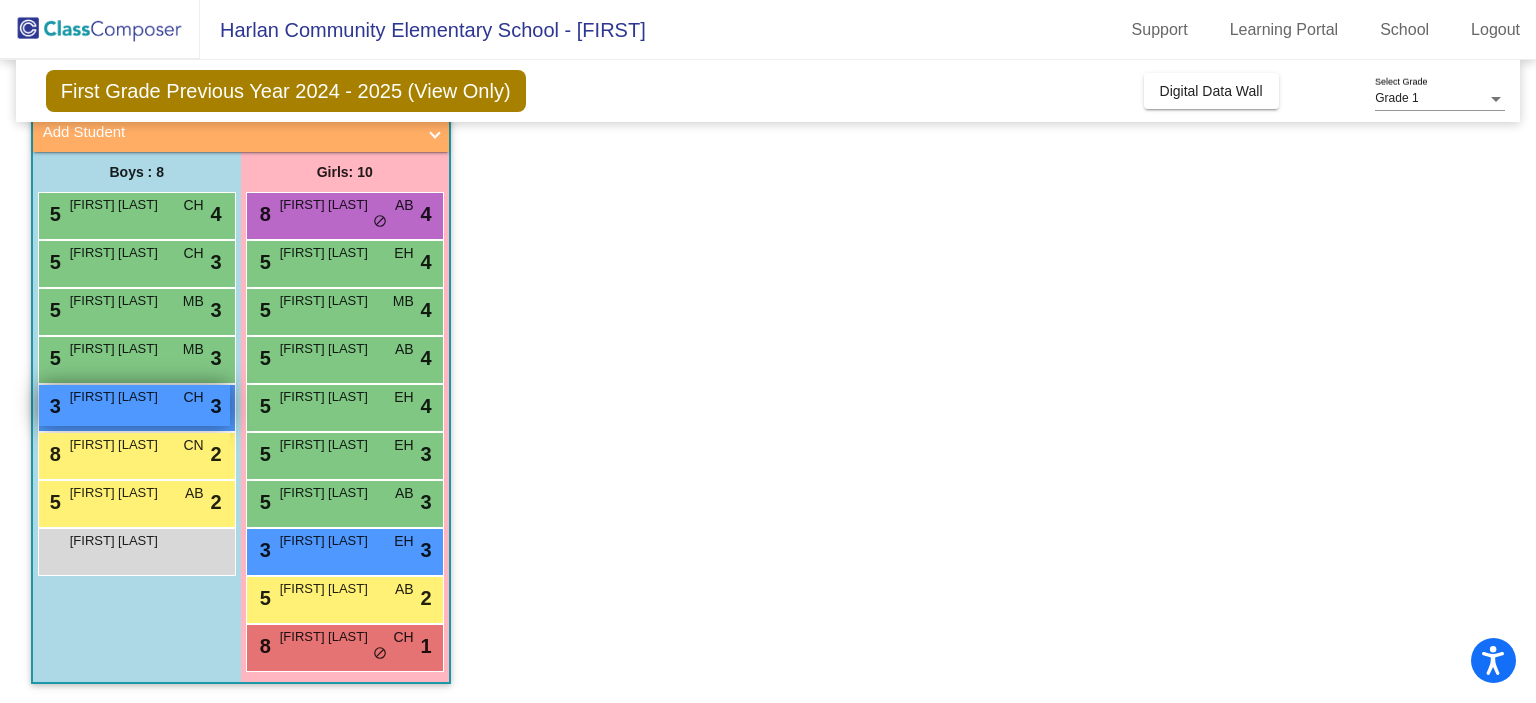 click on "[NUMBER] [FIRST] [LAST] CH lock do_not_disturb_alt 3" at bounding box center [134, 405] 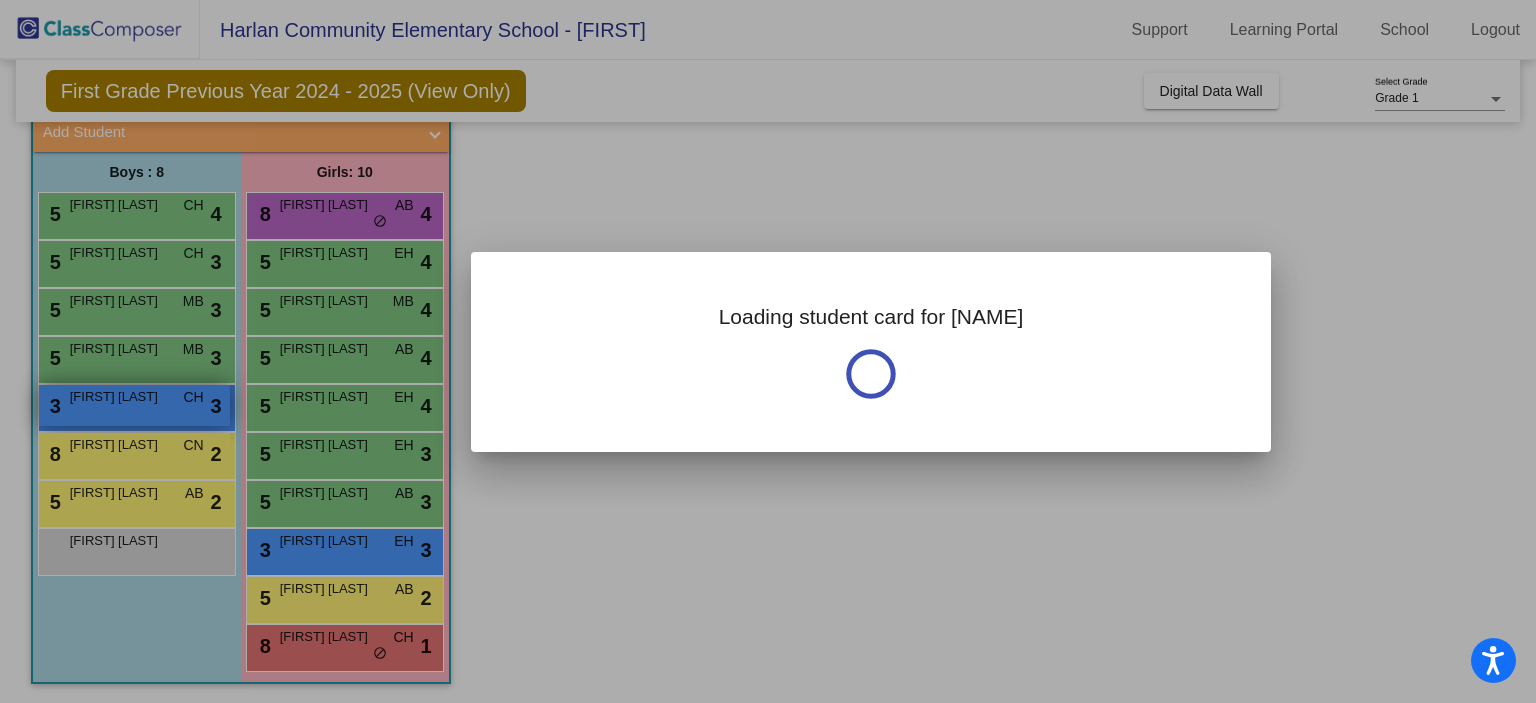 click at bounding box center [768, 351] 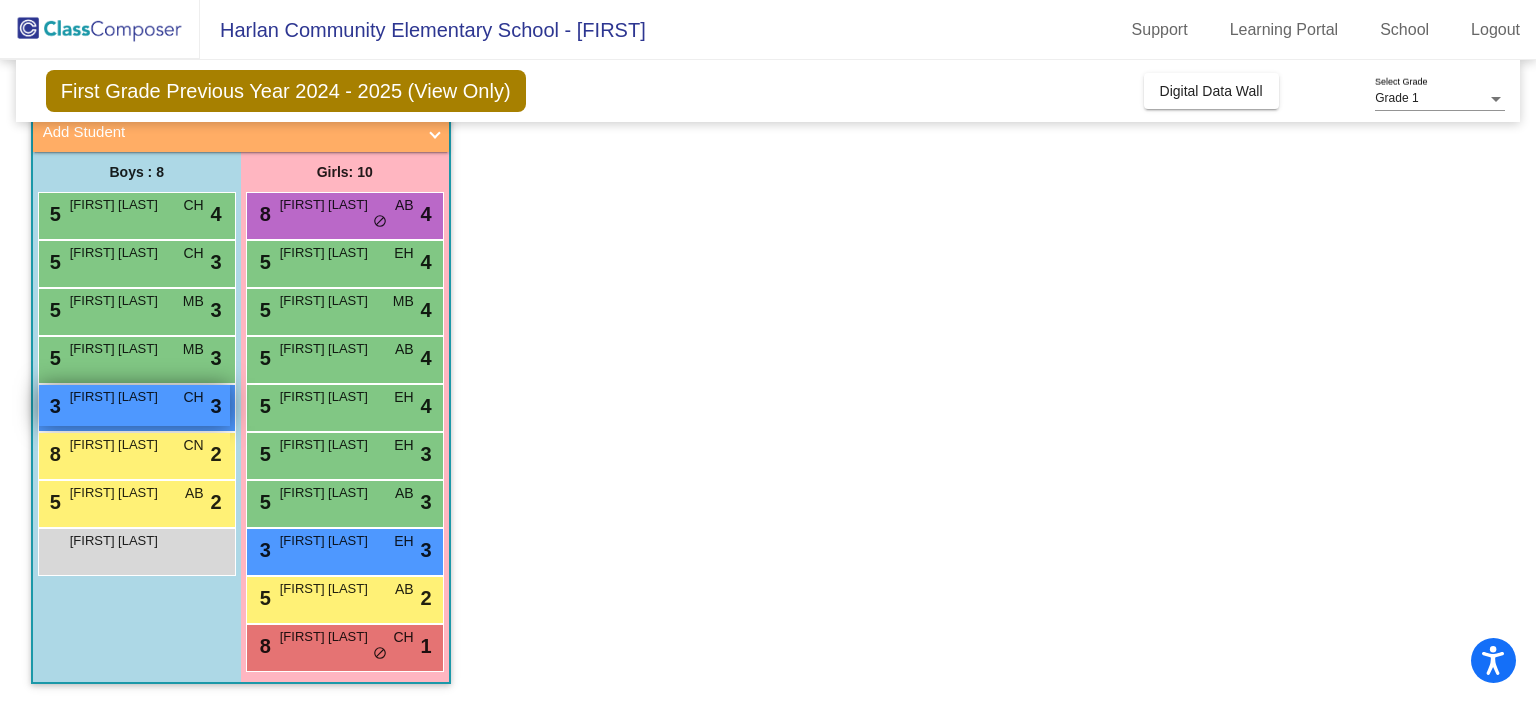 click on "[NUMBER] [FIRST] [LAST] CH lock do_not_disturb_alt 3" at bounding box center (134, 405) 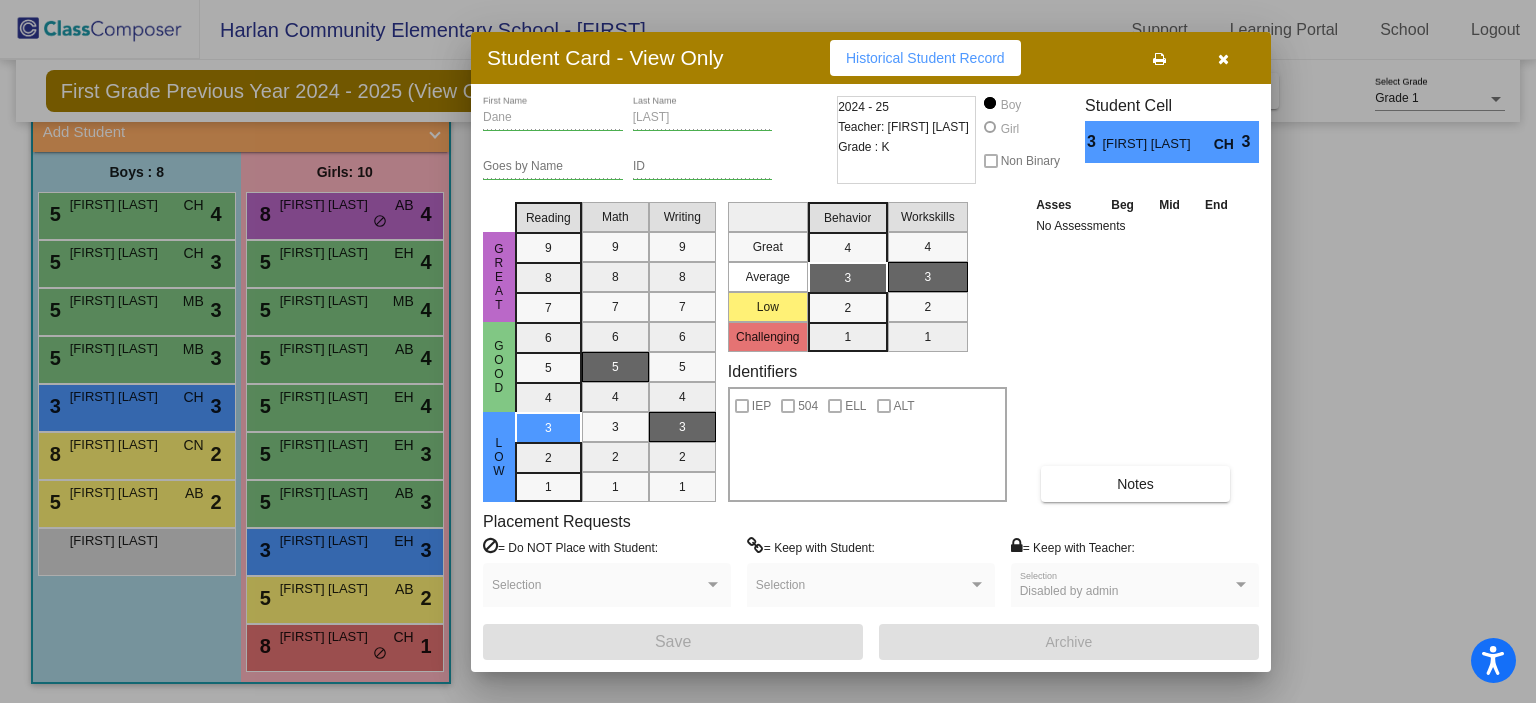 click at bounding box center (768, 351) 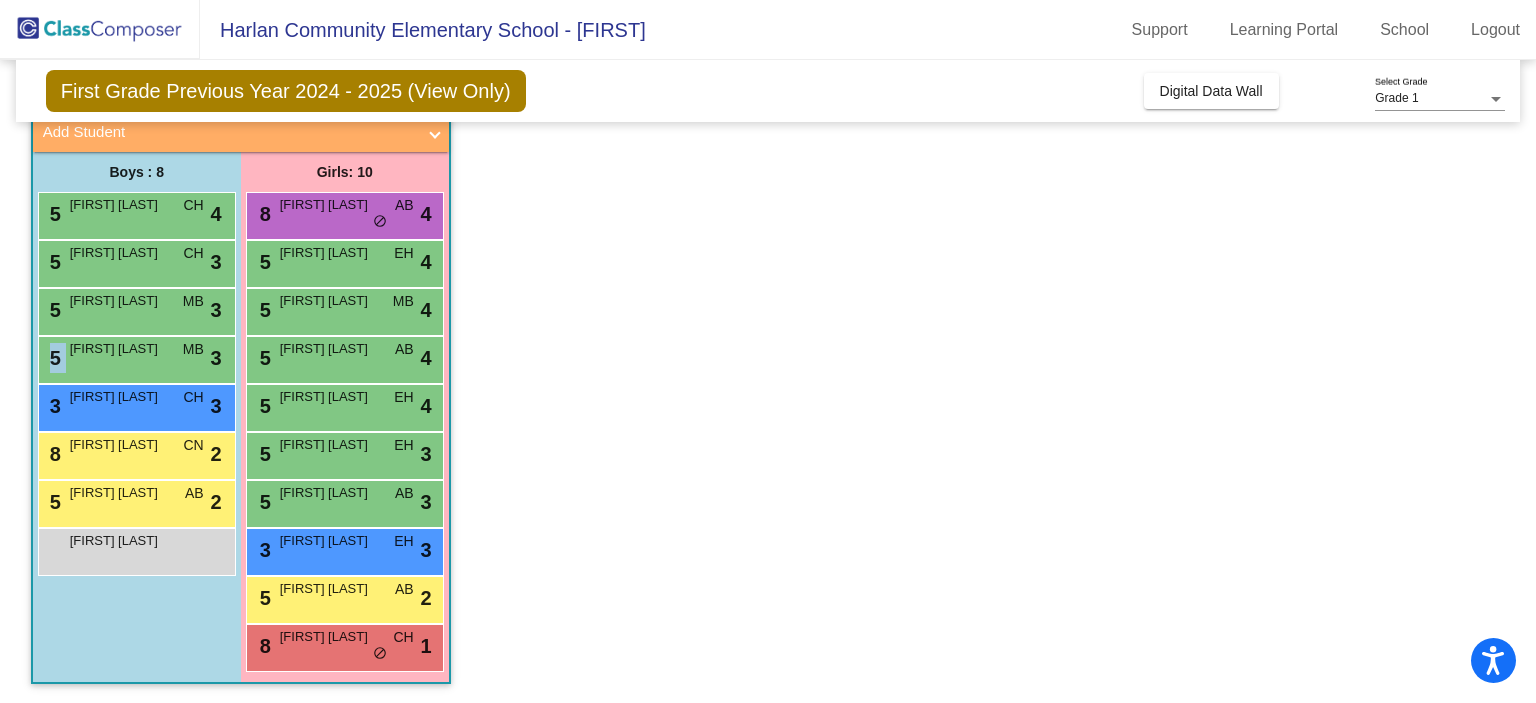click on "[NUMBER] [FIRST] [LAST] MB lock do_not_disturb_alt 3" at bounding box center (134, 357) 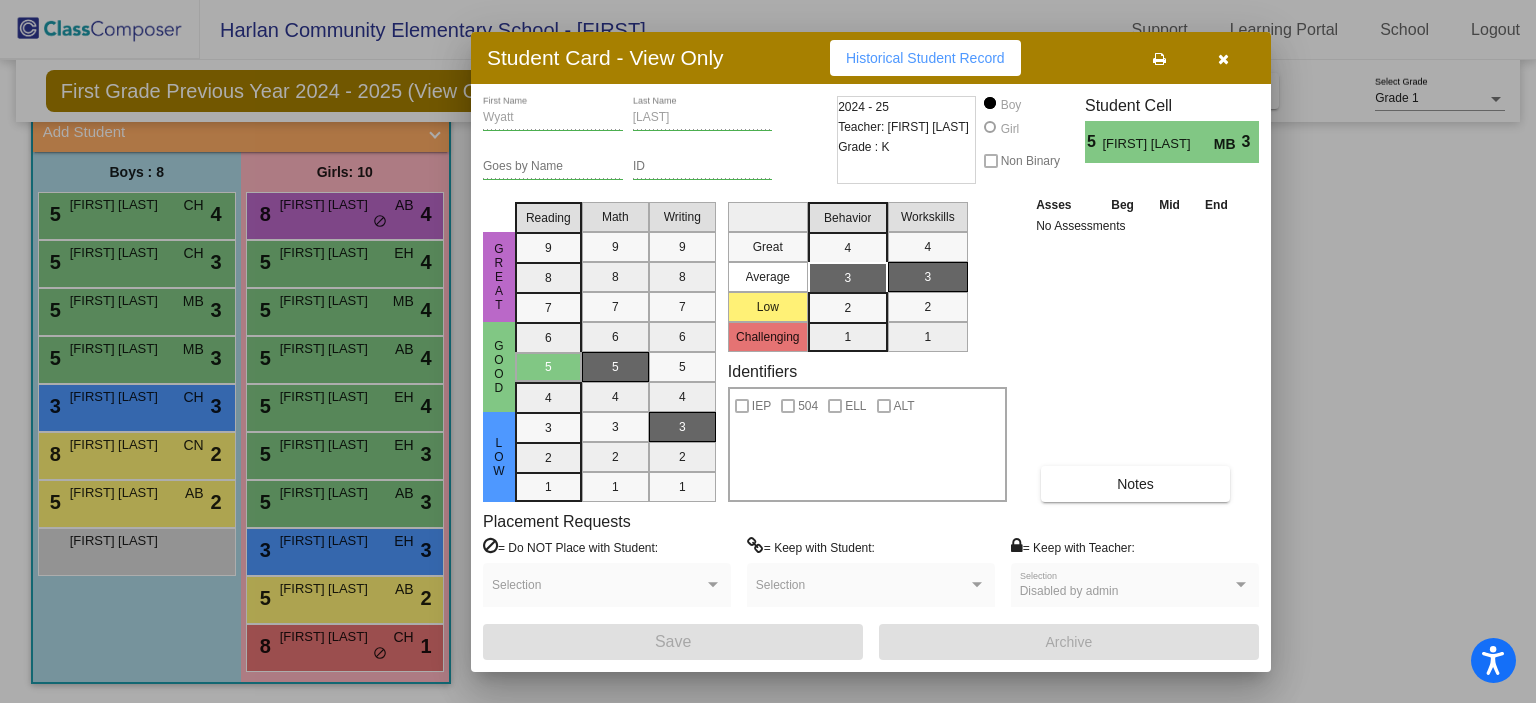 click at bounding box center [768, 351] 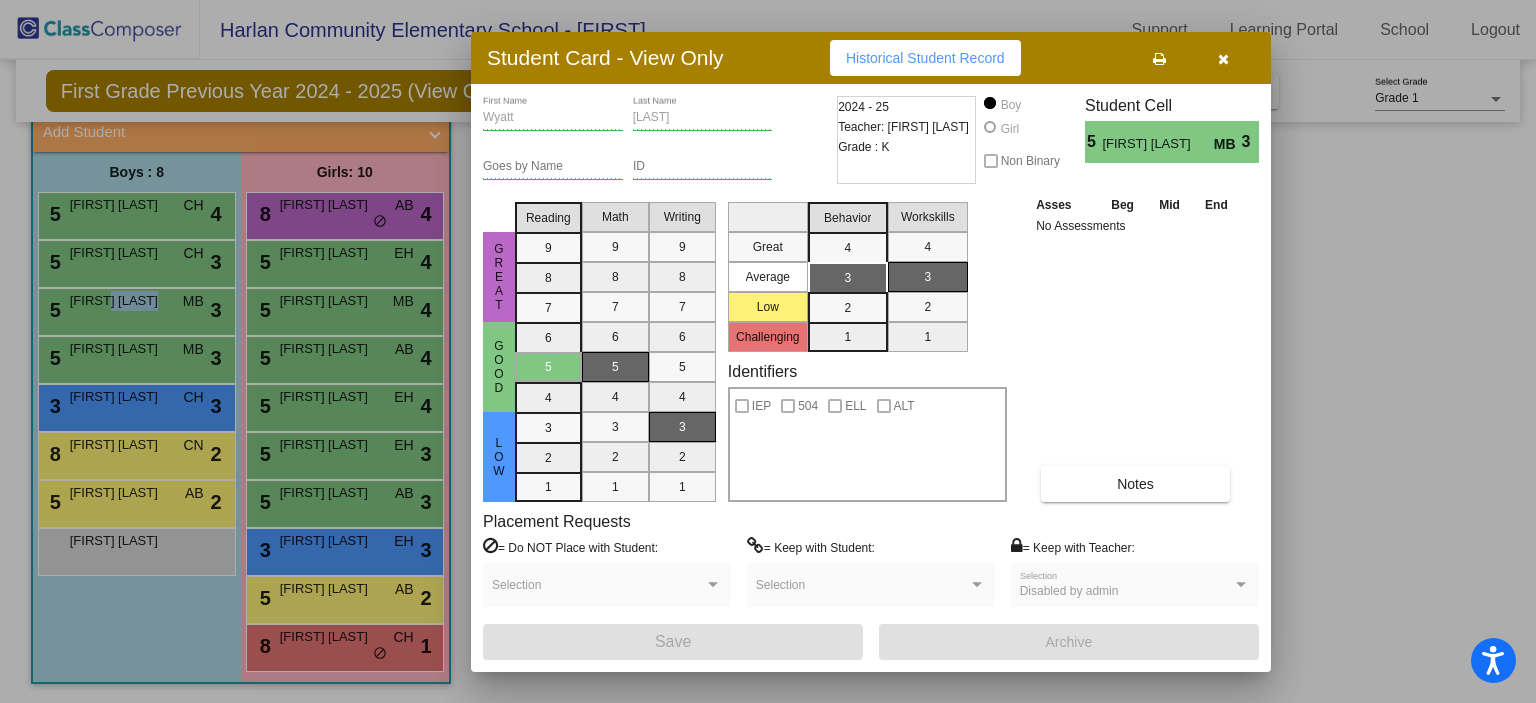 click on "[FIRST] [LAST]" at bounding box center (120, 301) 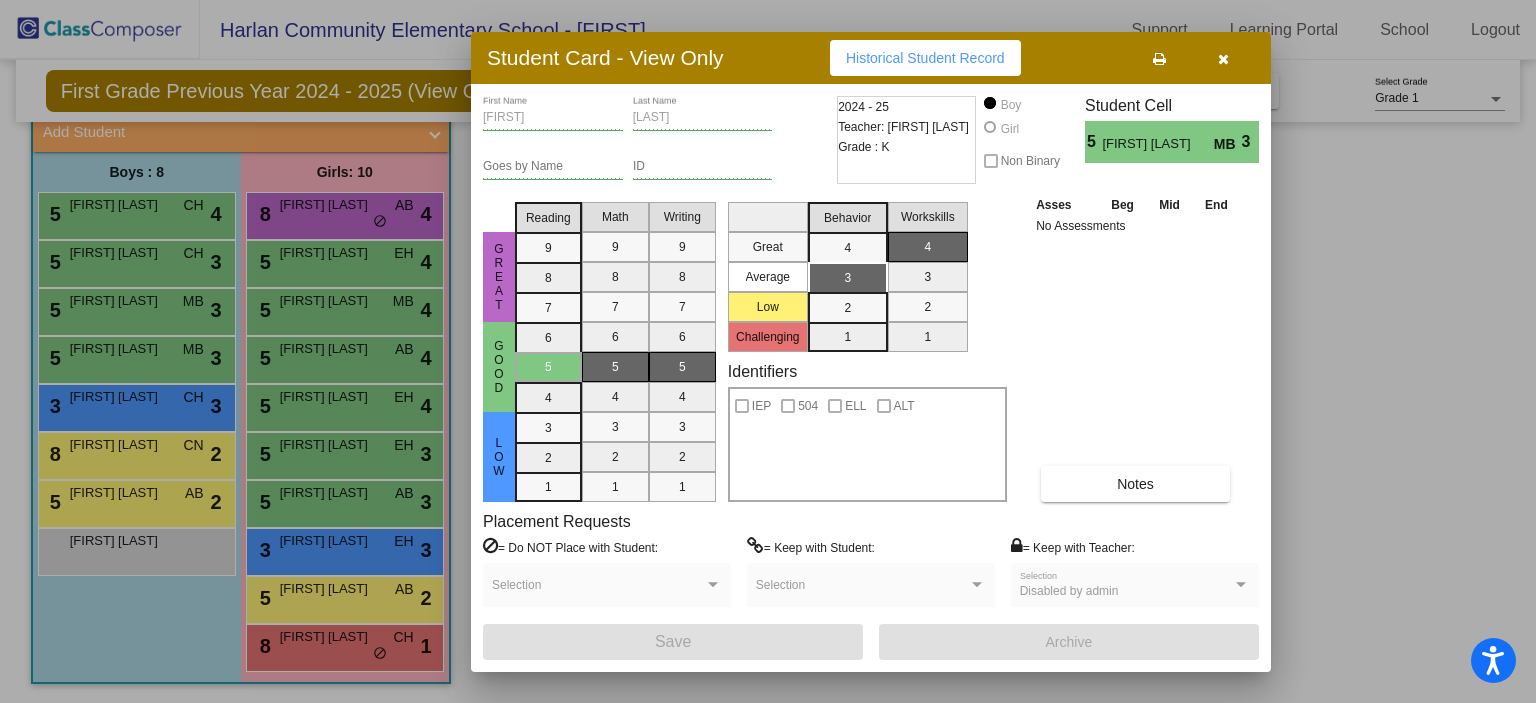 click at bounding box center [768, 351] 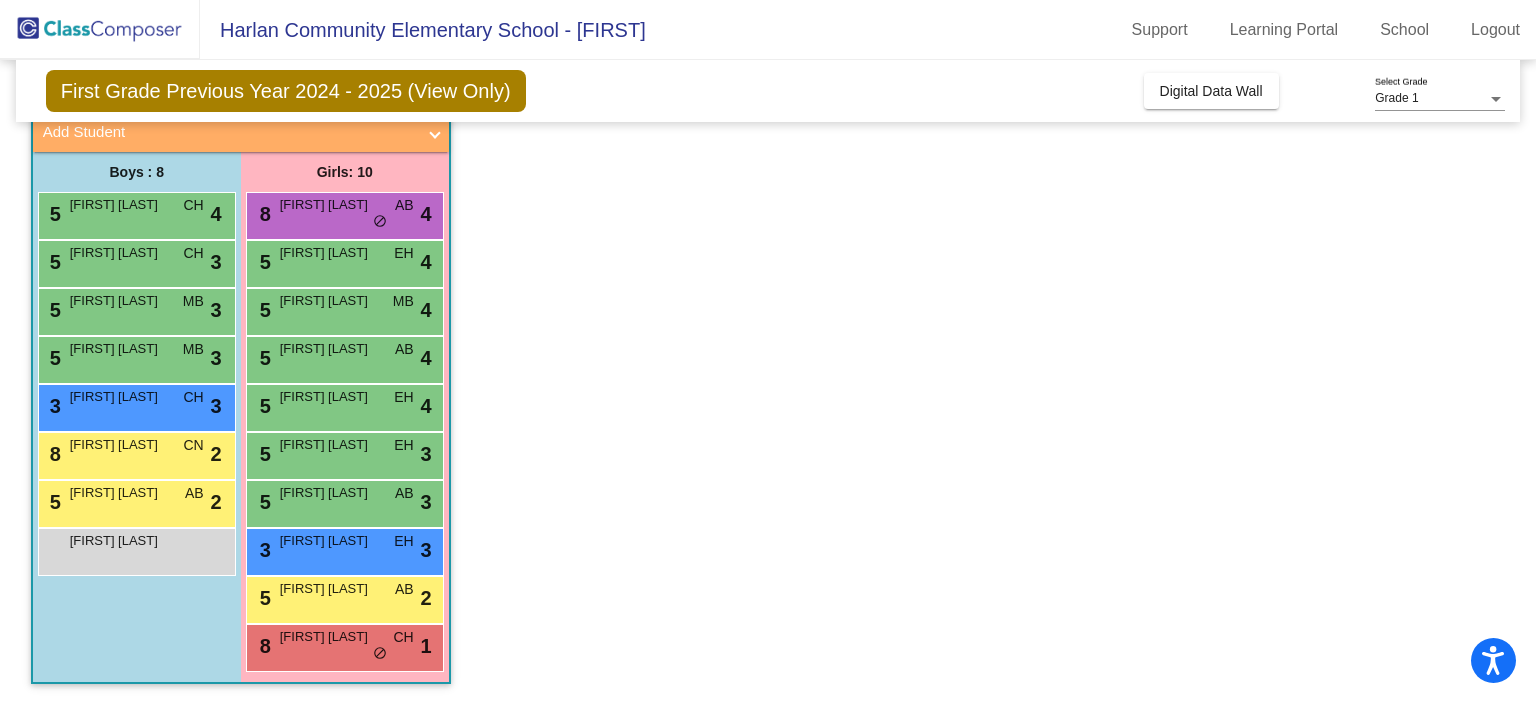 click on "[NUMBER] [FIRST] [LAST] CH lock do_not_disturb_alt 3" at bounding box center (134, 261) 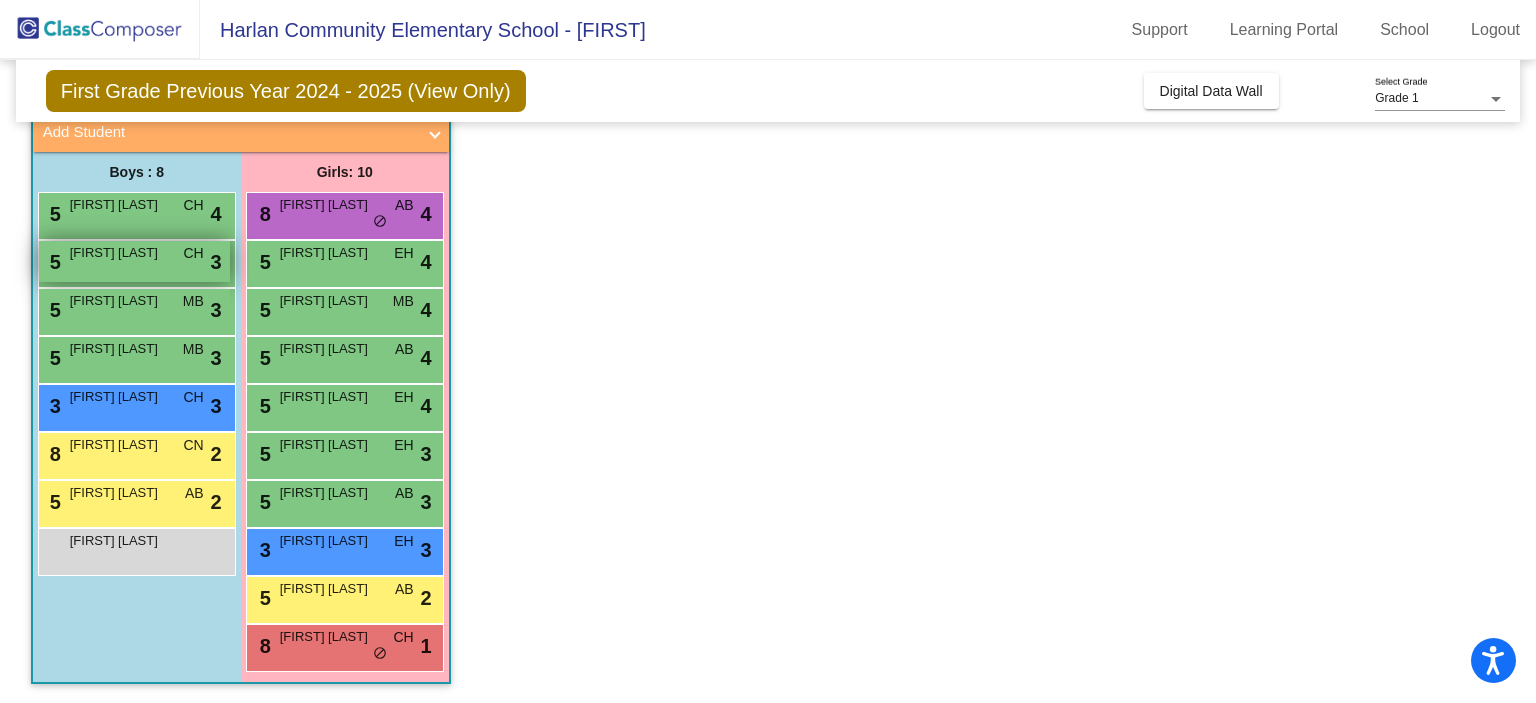 click on "[NUMBER] [FIRST] [LAST] CH lock do_not_disturb_alt 3" at bounding box center [134, 261] 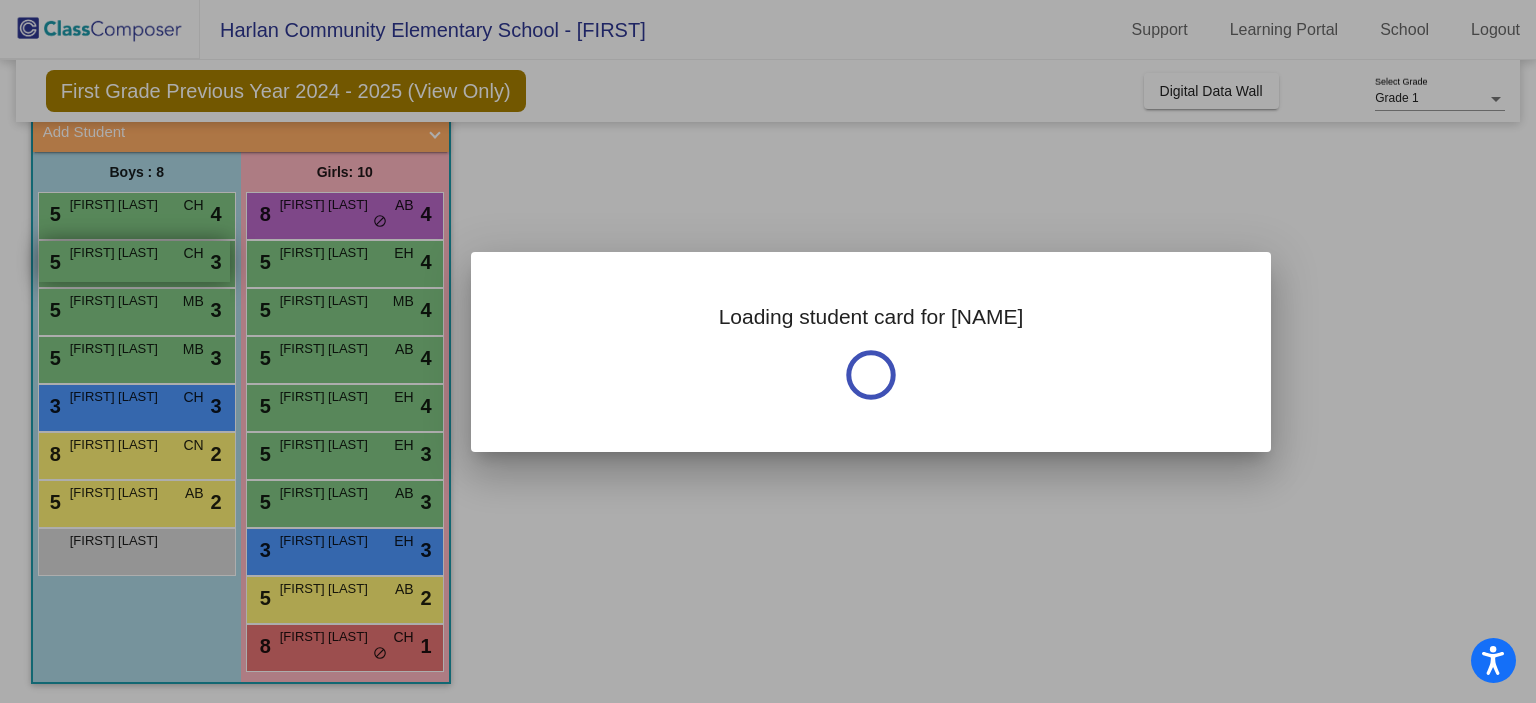 click at bounding box center (768, 351) 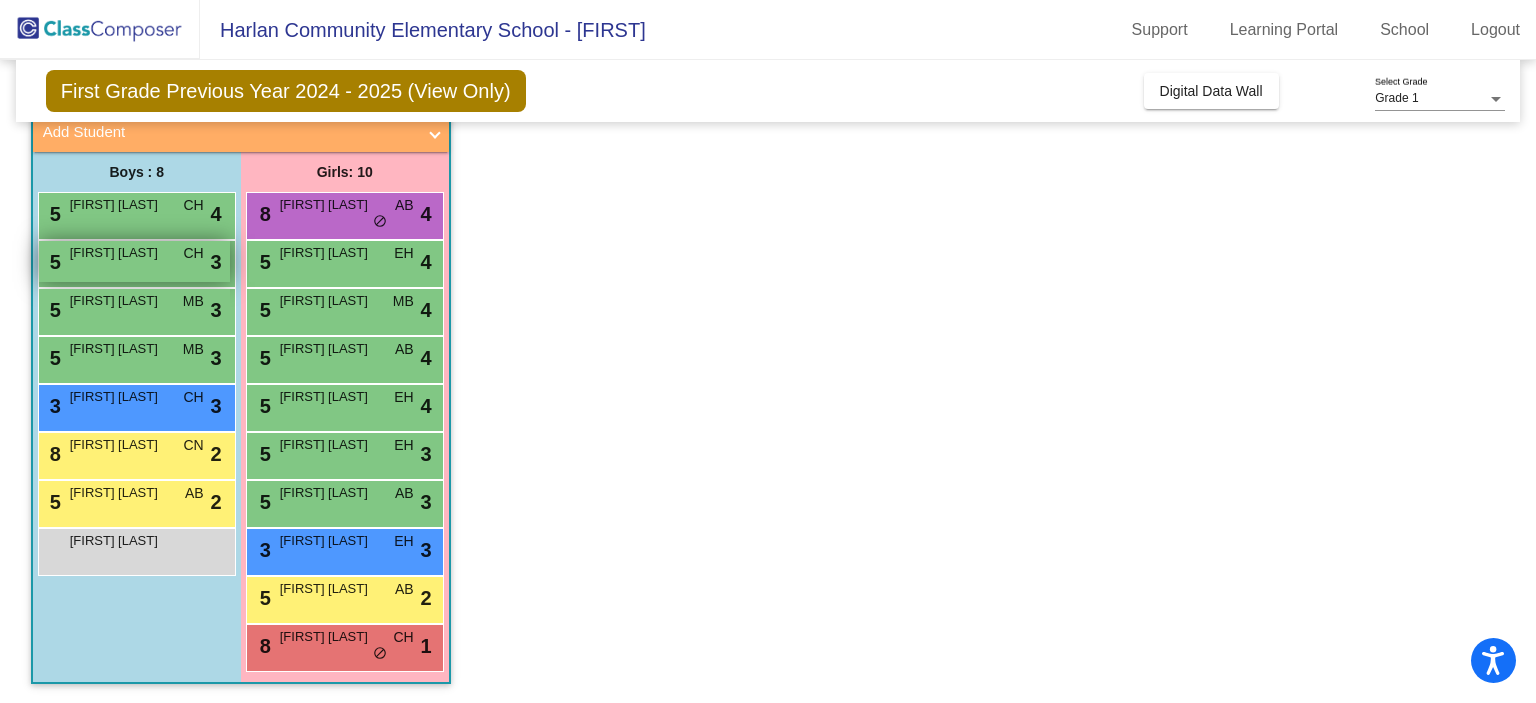 click on "[NUMBER] [FIRST] [LAST] CH lock do_not_disturb_alt 3" at bounding box center (134, 261) 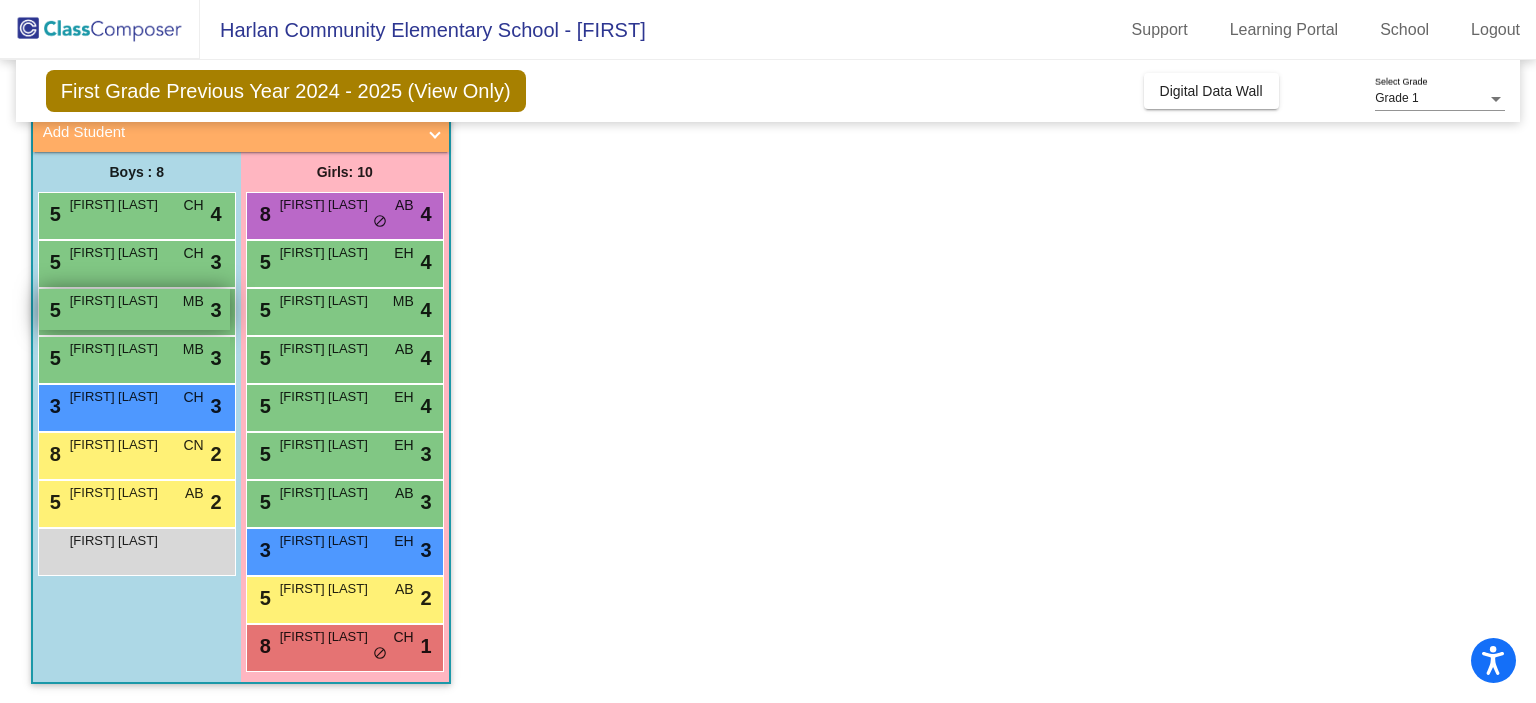 drag, startPoint x: 126, startPoint y: 269, endPoint x: 152, endPoint y: 289, distance: 32.80244 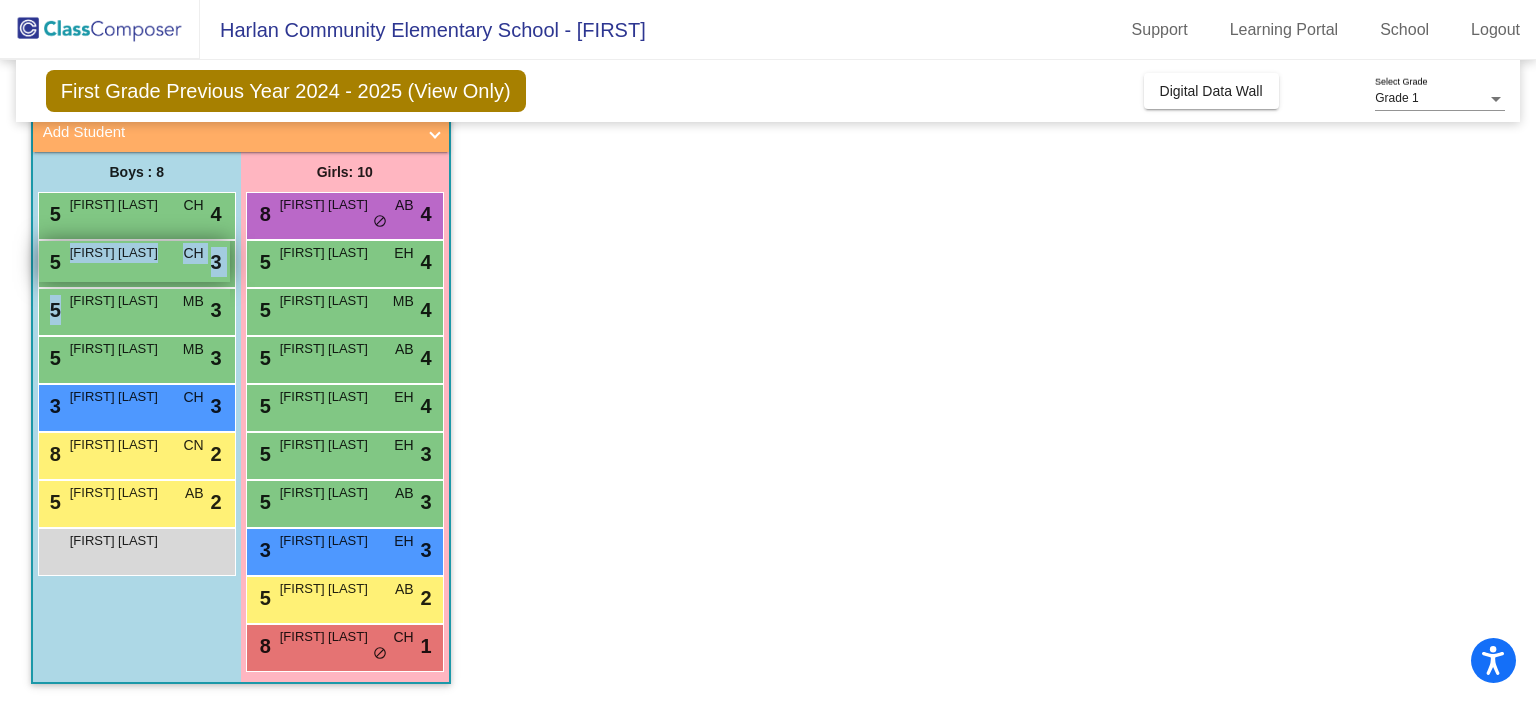 click on "[NUMBER] [FIRST] [LAST] CH lock do_not_disturb_alt 3" at bounding box center (134, 261) 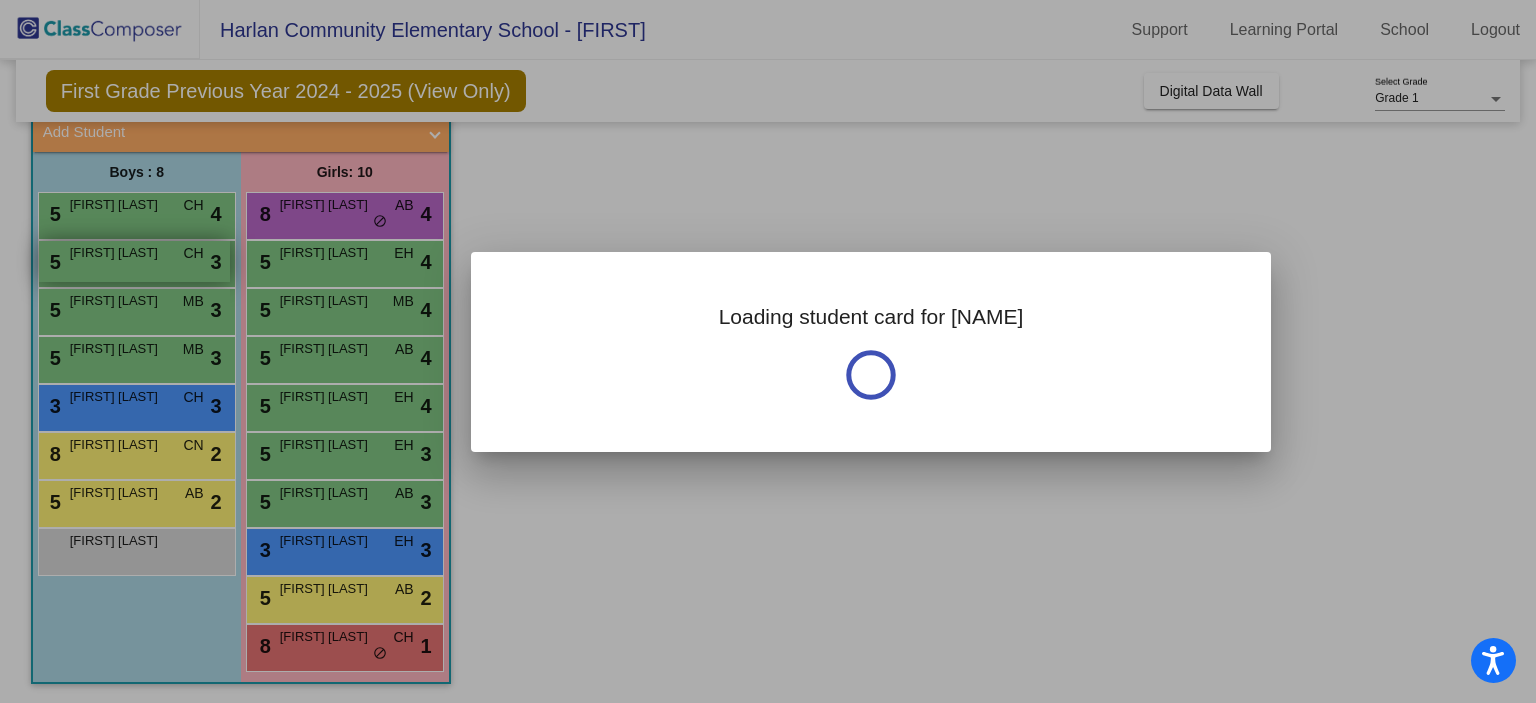 click at bounding box center [768, 351] 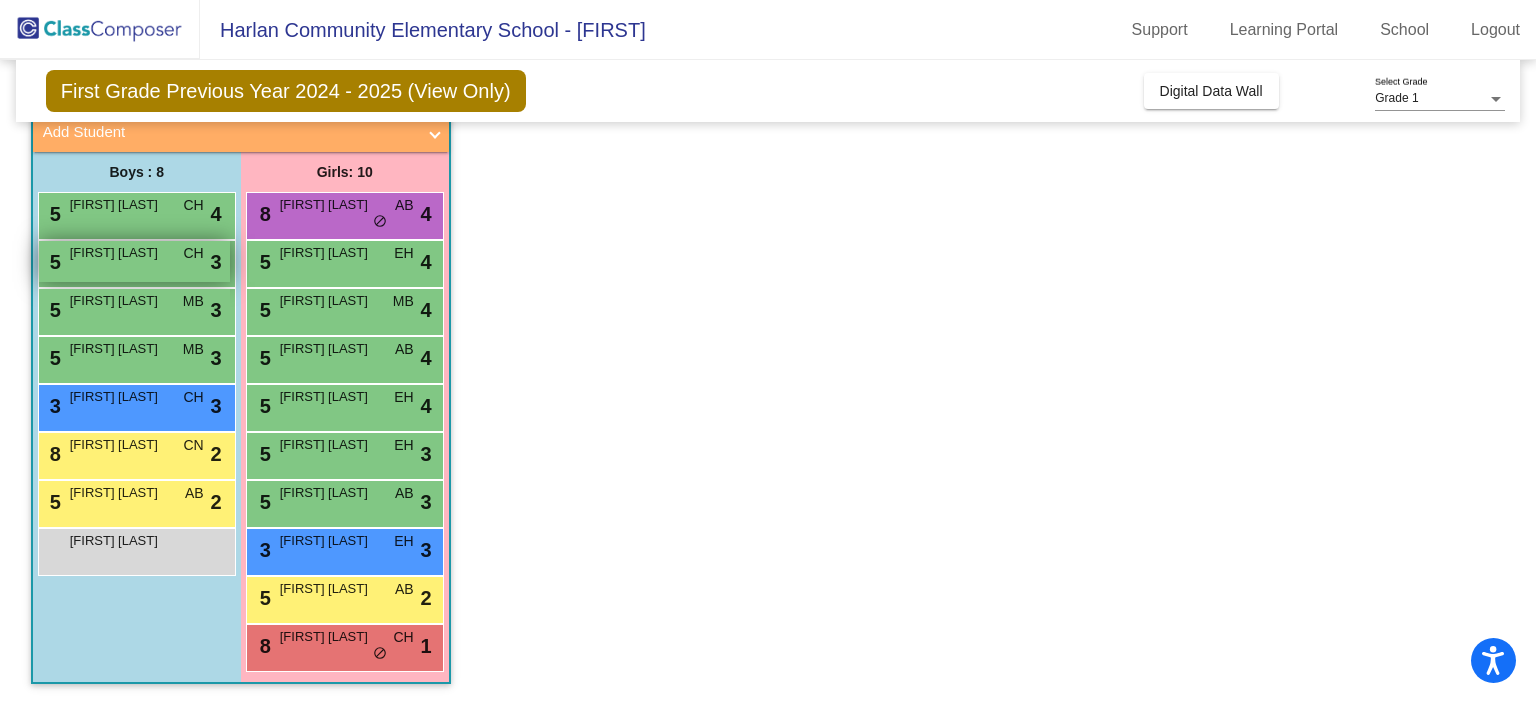 click on "[NUMBER] [FIRST] [LAST] CH lock do_not_disturb_alt 3" at bounding box center (134, 261) 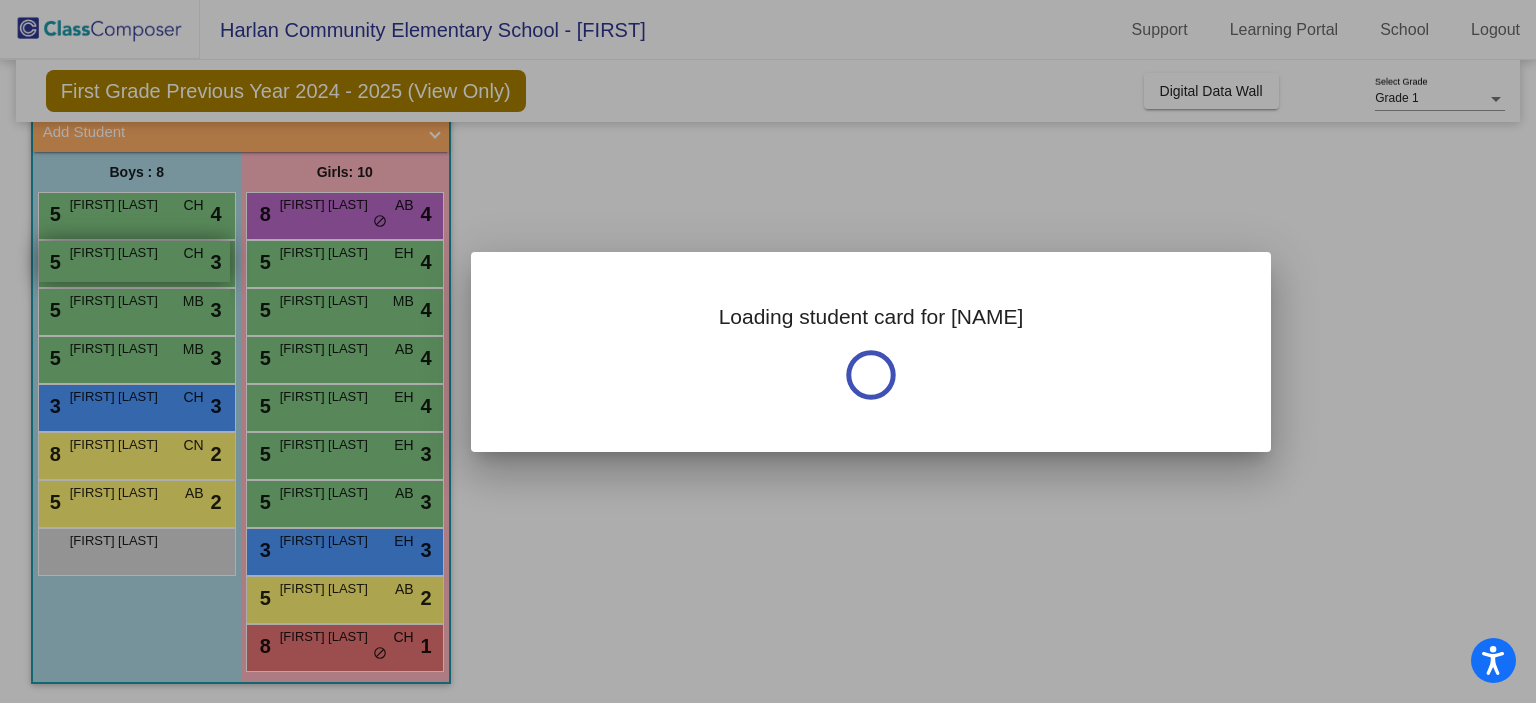 click at bounding box center (768, 351) 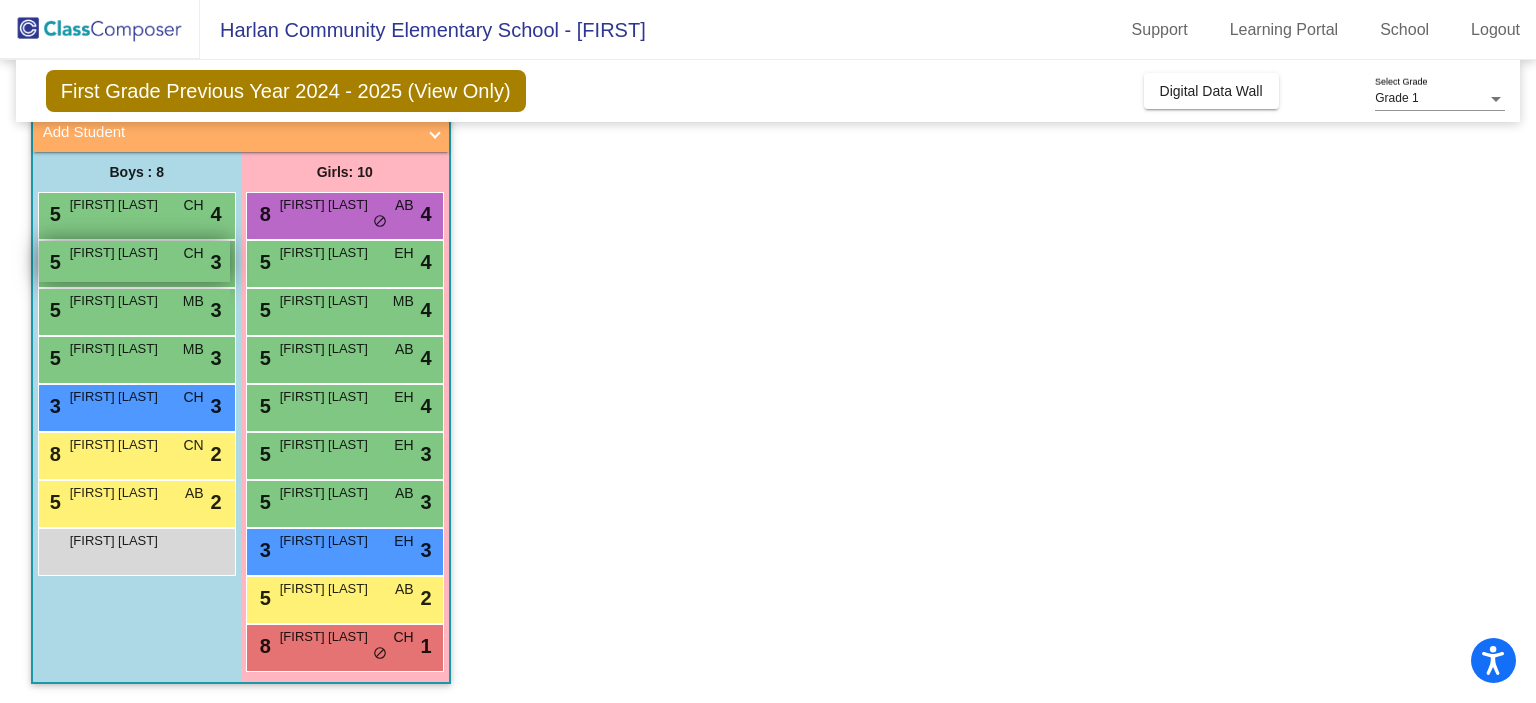 click on "[NUMBER] [FIRST] [LAST] CH lock do_not_disturb_alt 3" at bounding box center (134, 261) 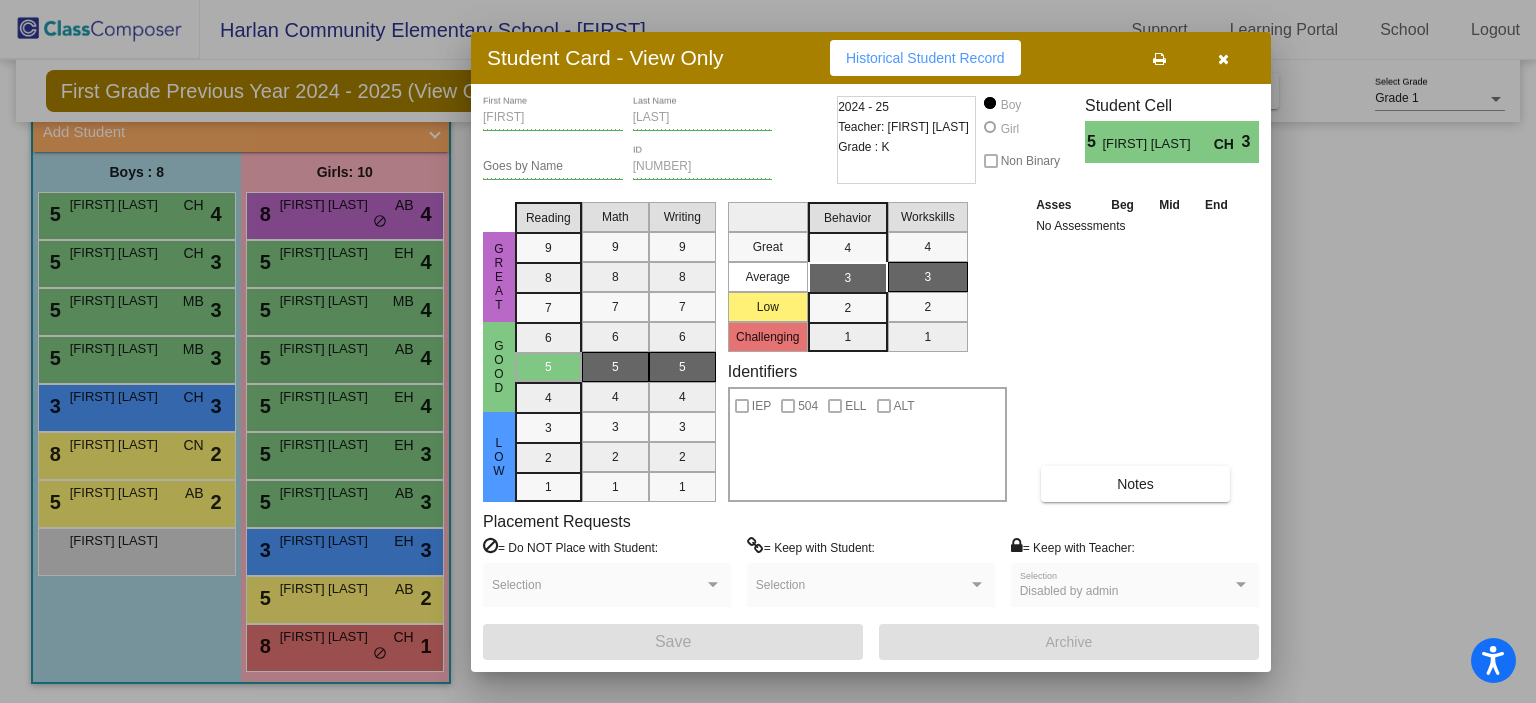 click at bounding box center [768, 351] 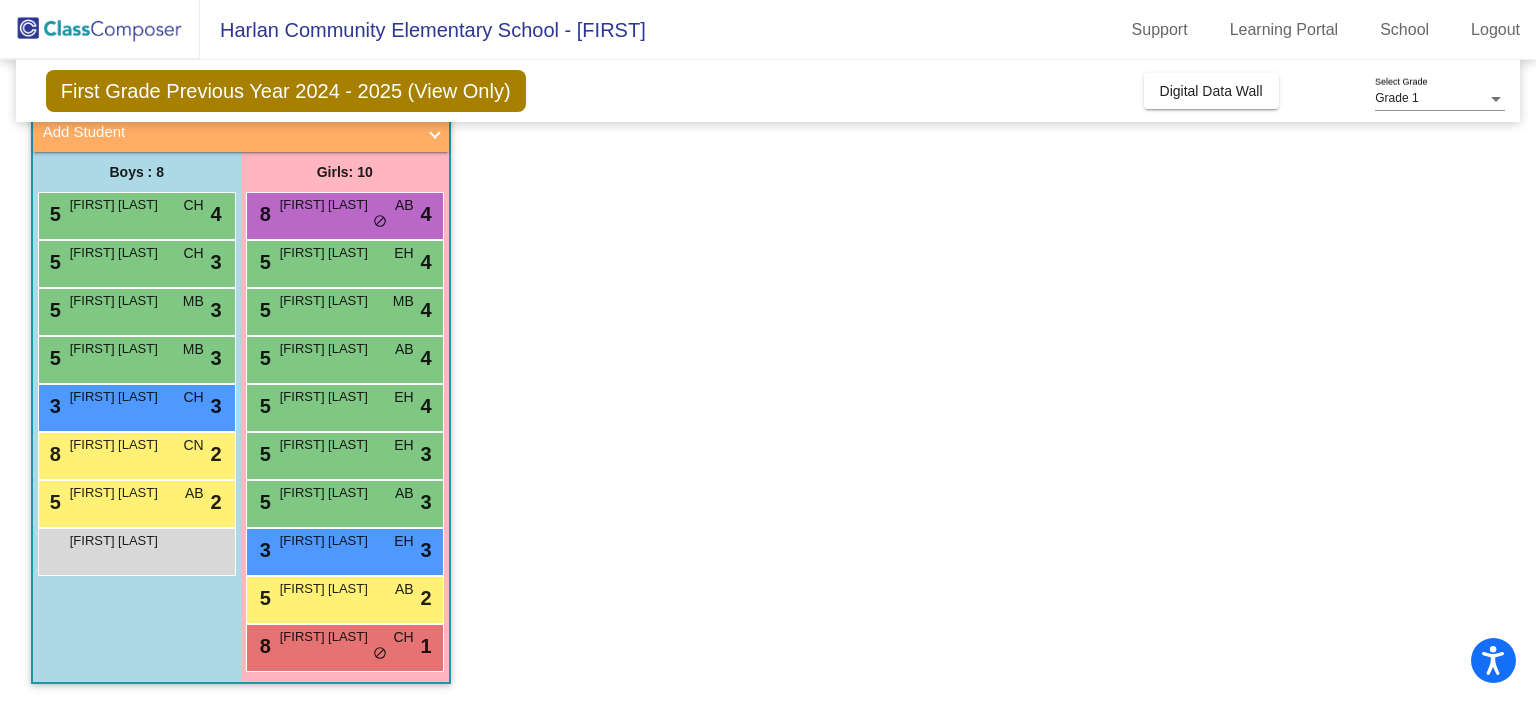 click on "[NUMBER] [FIRST] [LAST] CH lock do_not_disturb_alt 4" at bounding box center [137, 216] 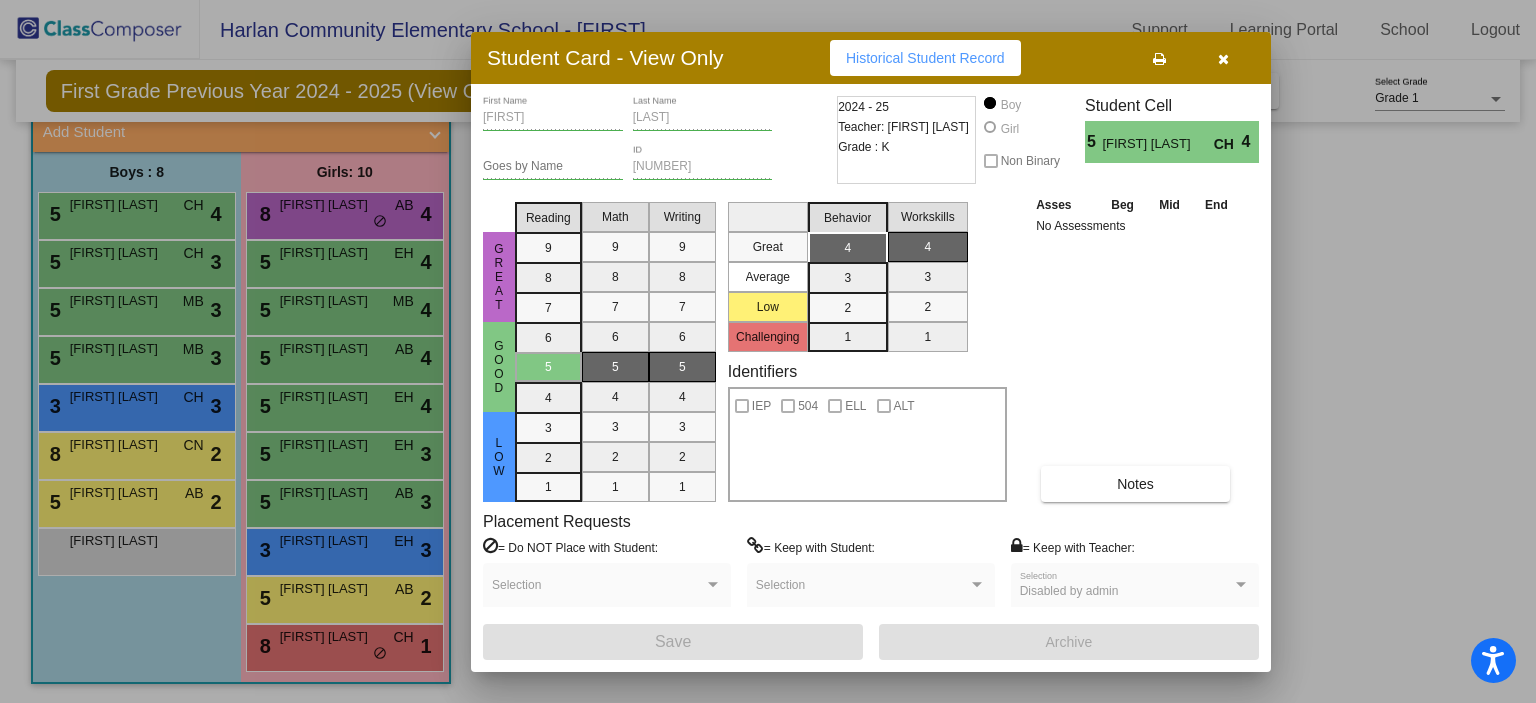 click at bounding box center (768, 351) 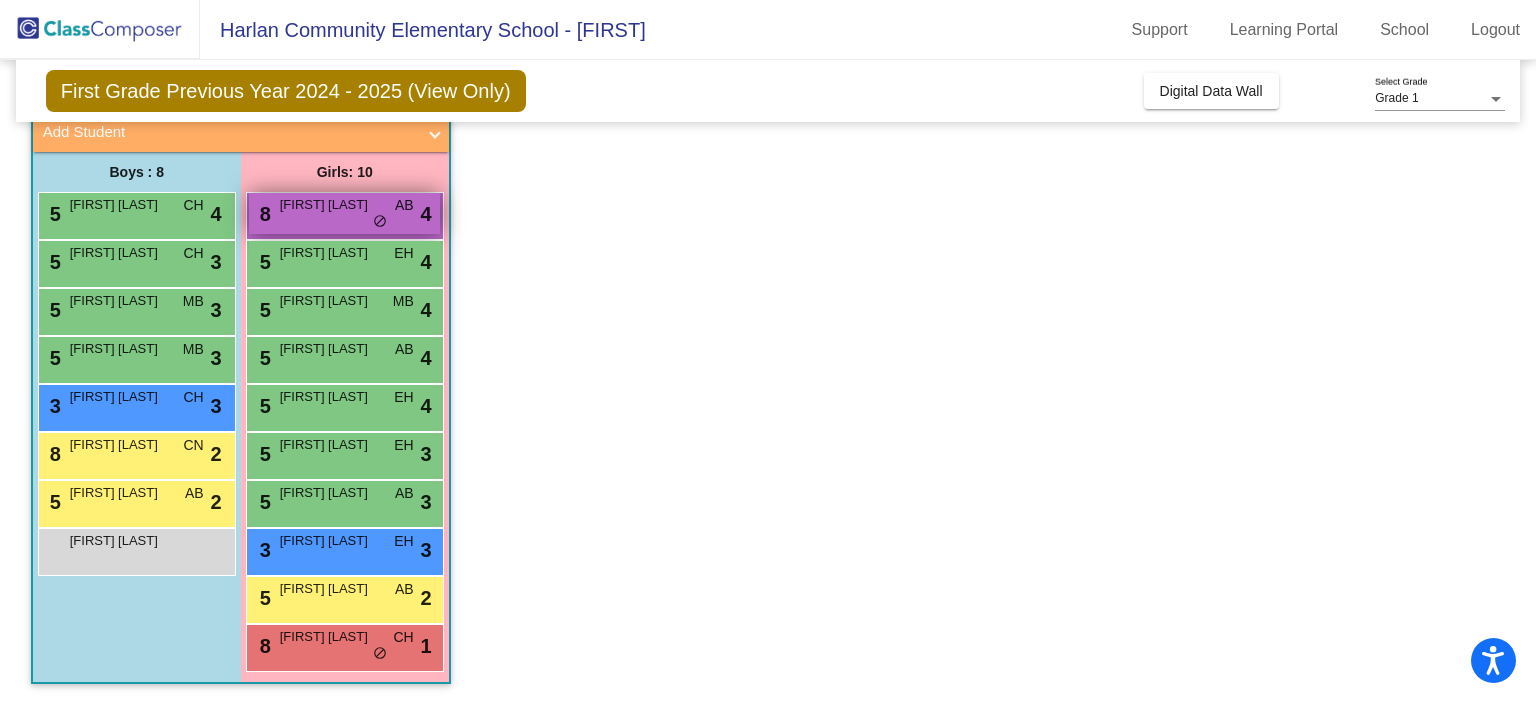 click on "[NUMBER] [FIRST] [LAST] AB lock do_not_disturb_alt 4" at bounding box center (344, 213) 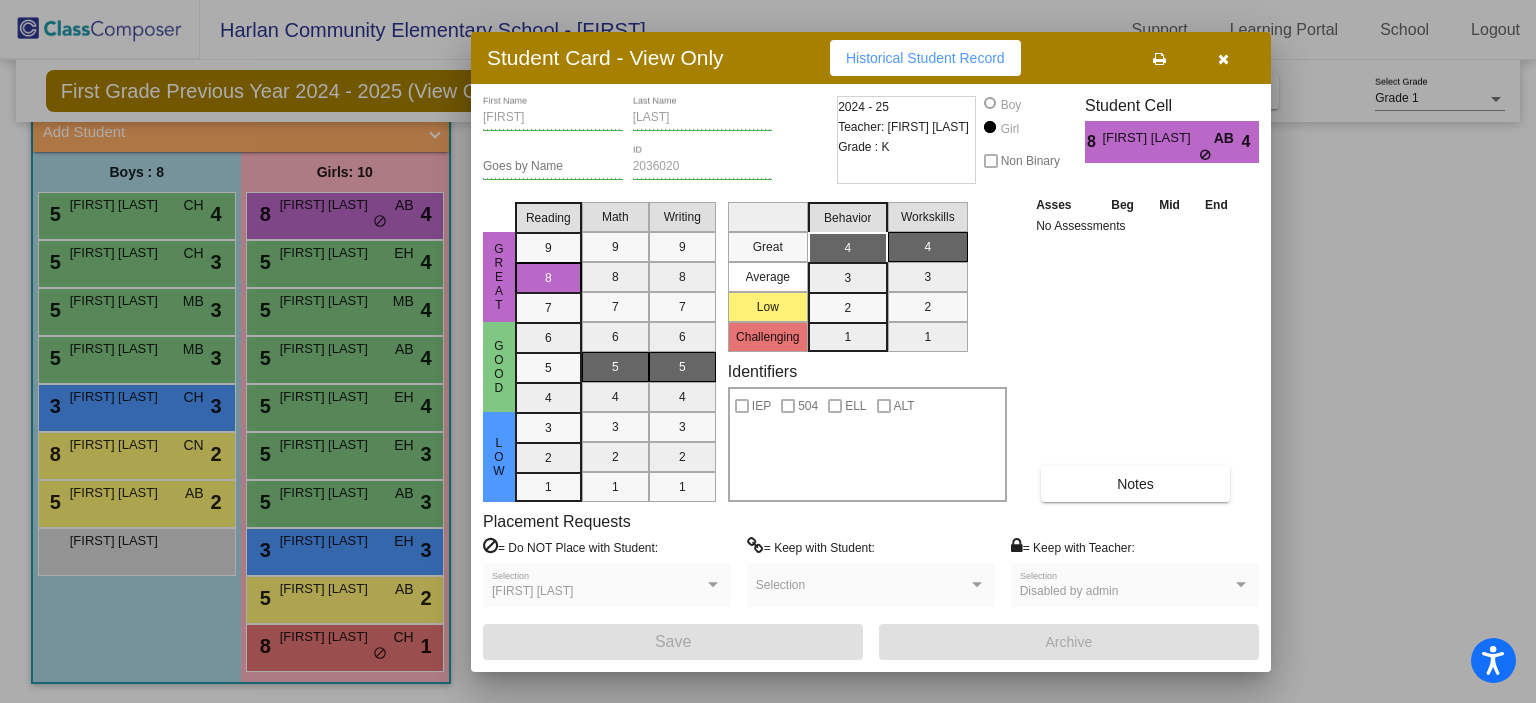 click at bounding box center (1223, 58) 